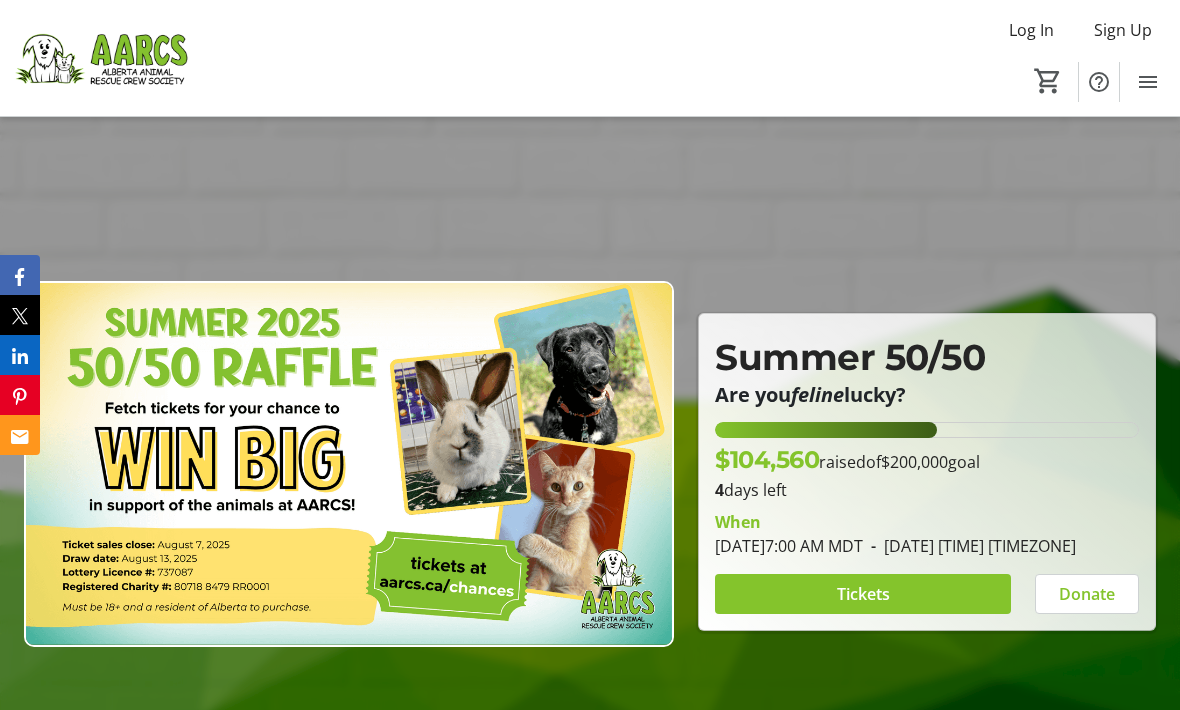 scroll, scrollTop: 24, scrollLeft: 0, axis: vertical 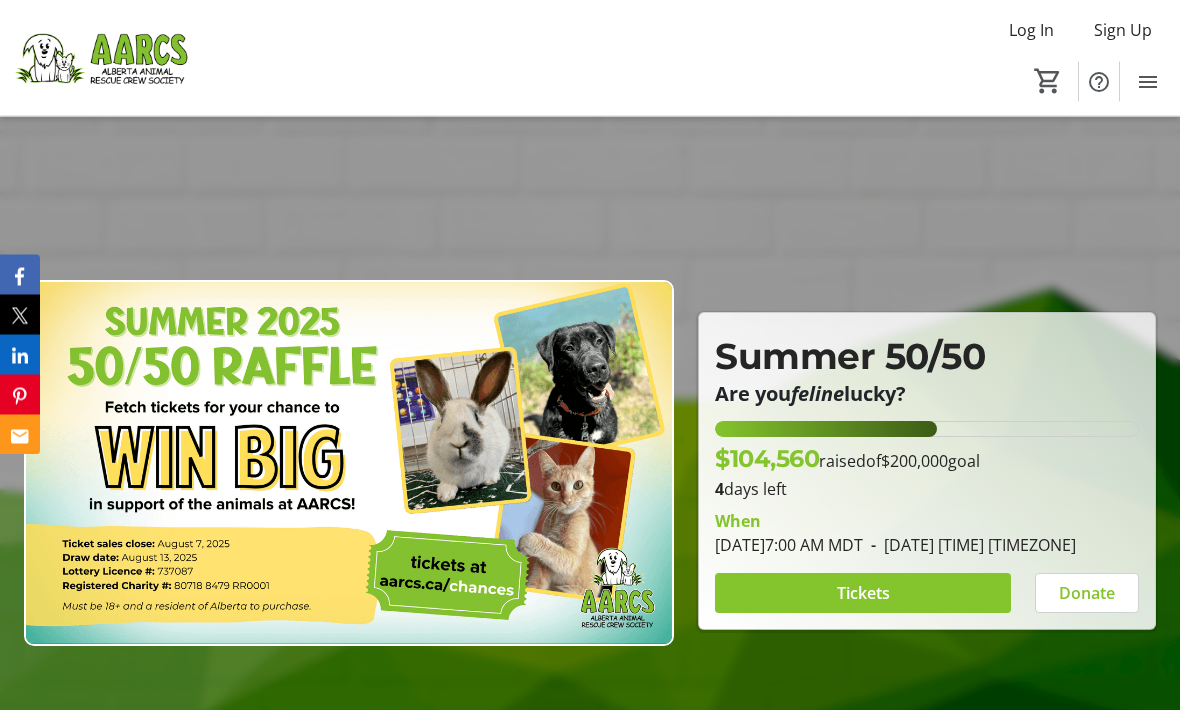 click at bounding box center [863, 594] 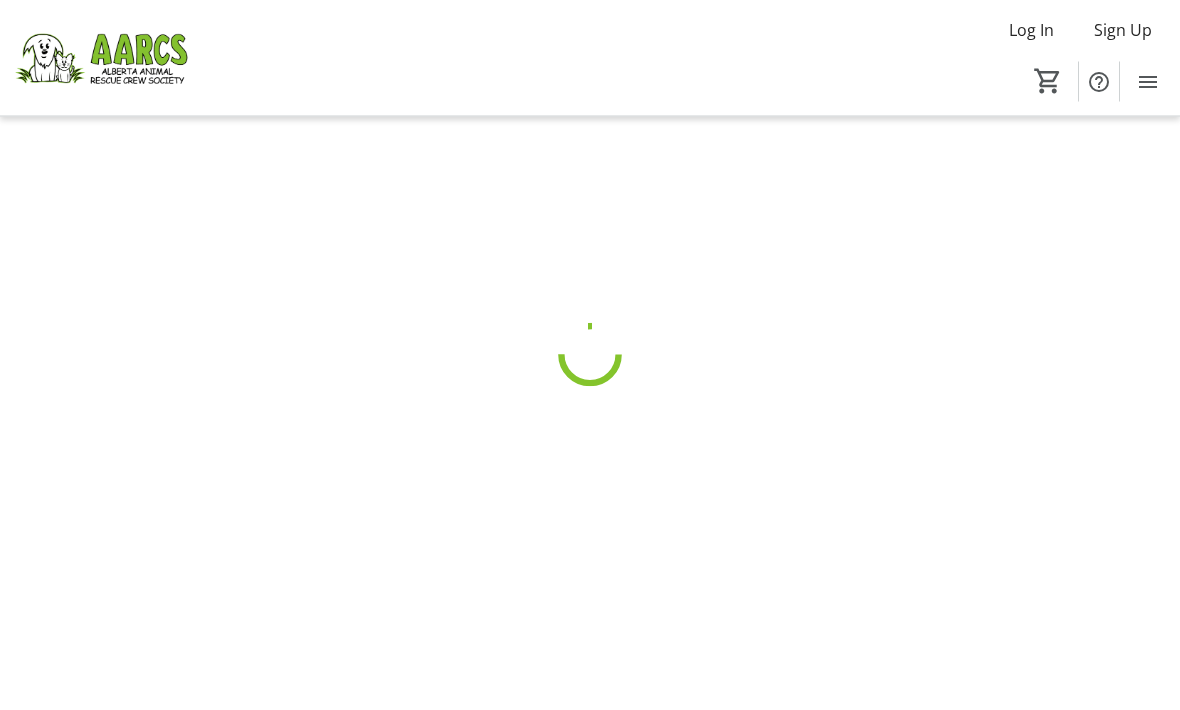 scroll, scrollTop: 0, scrollLeft: 0, axis: both 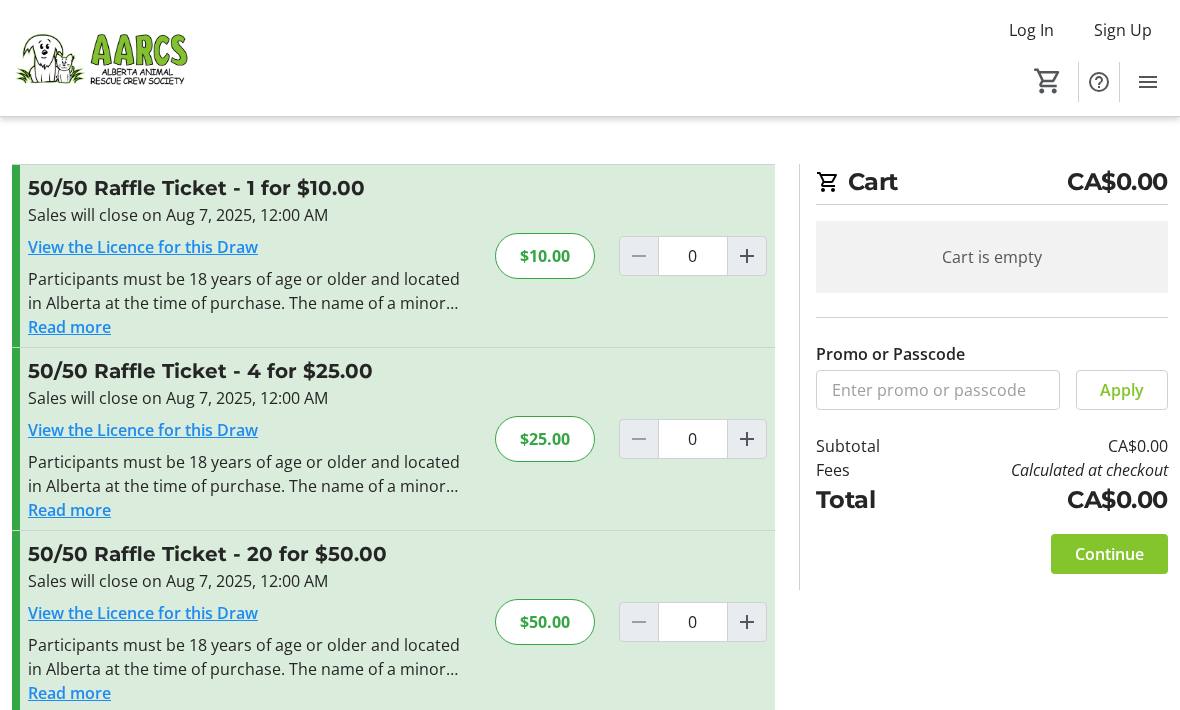 click 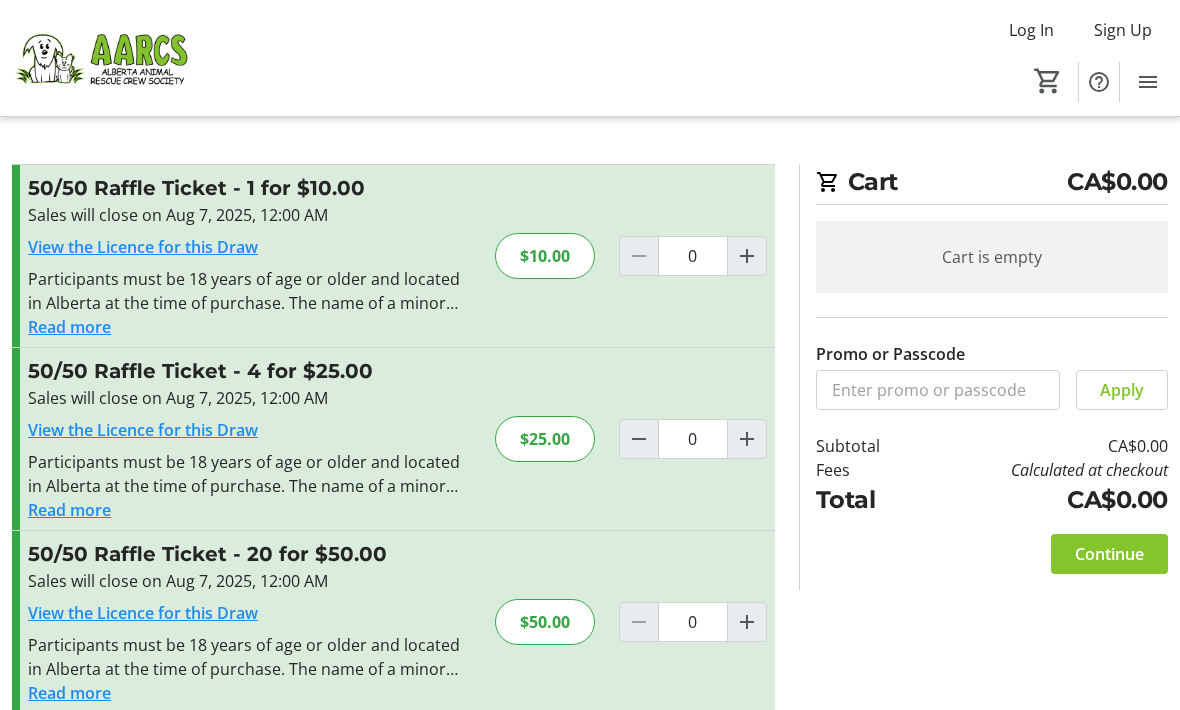 type on "1" 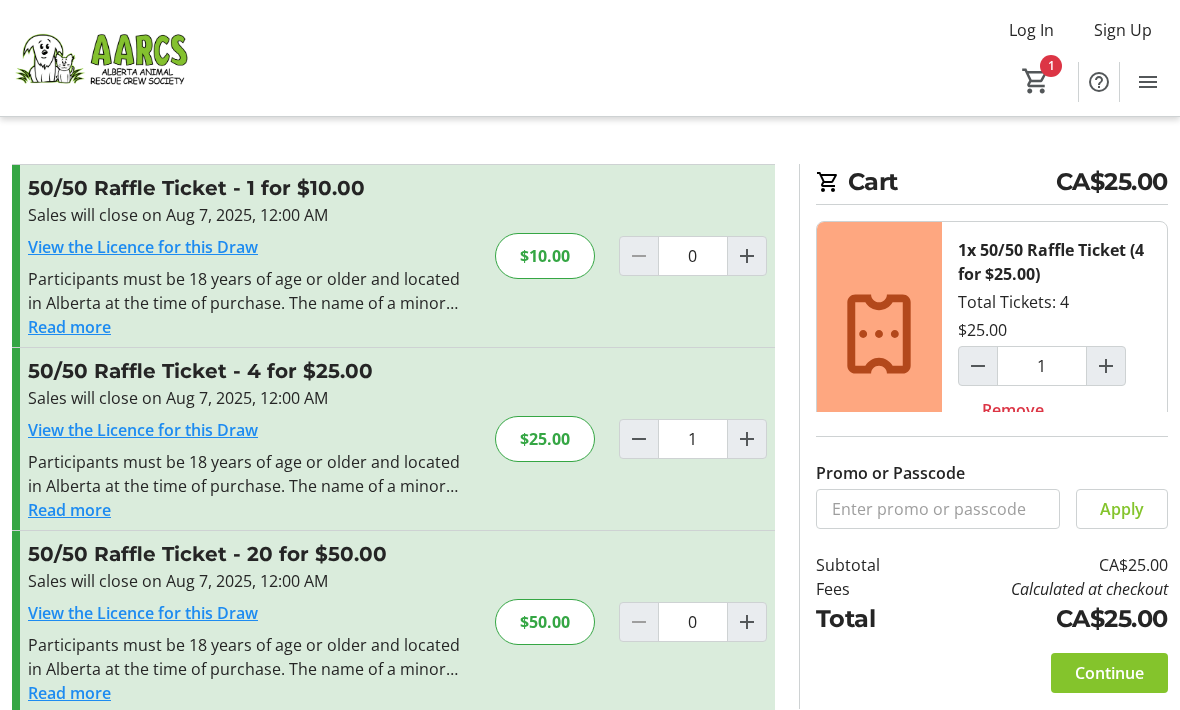 click on "Continue" 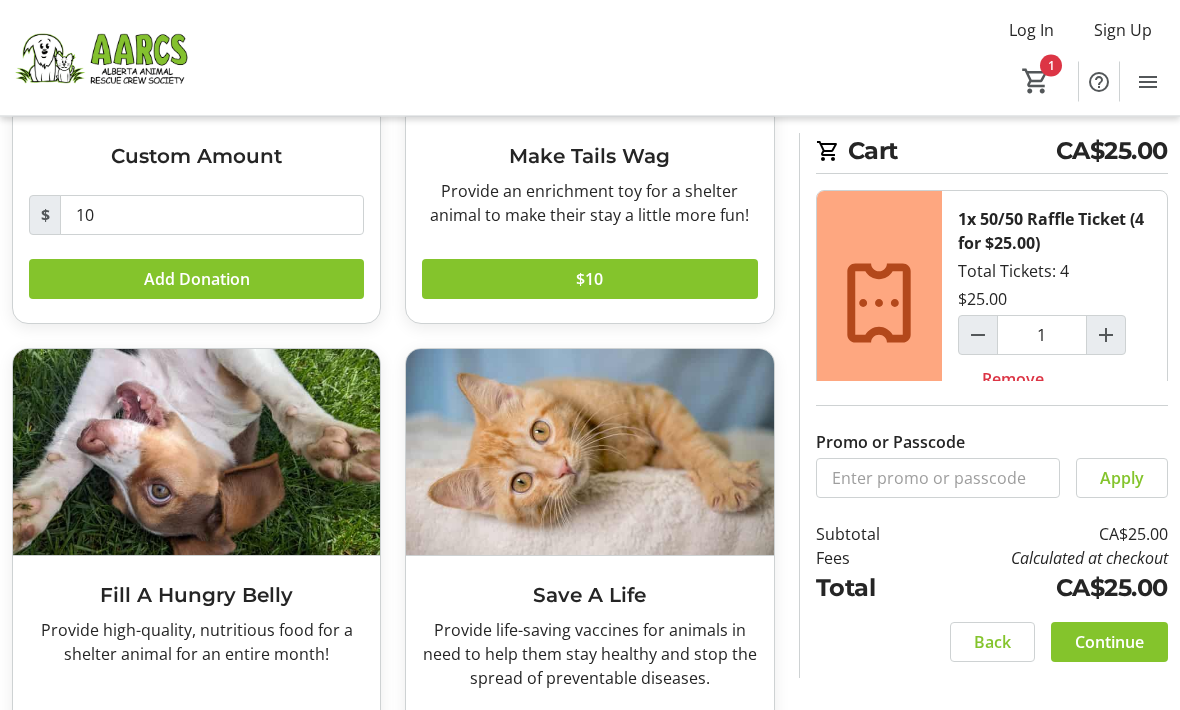 scroll, scrollTop: 343, scrollLeft: 0, axis: vertical 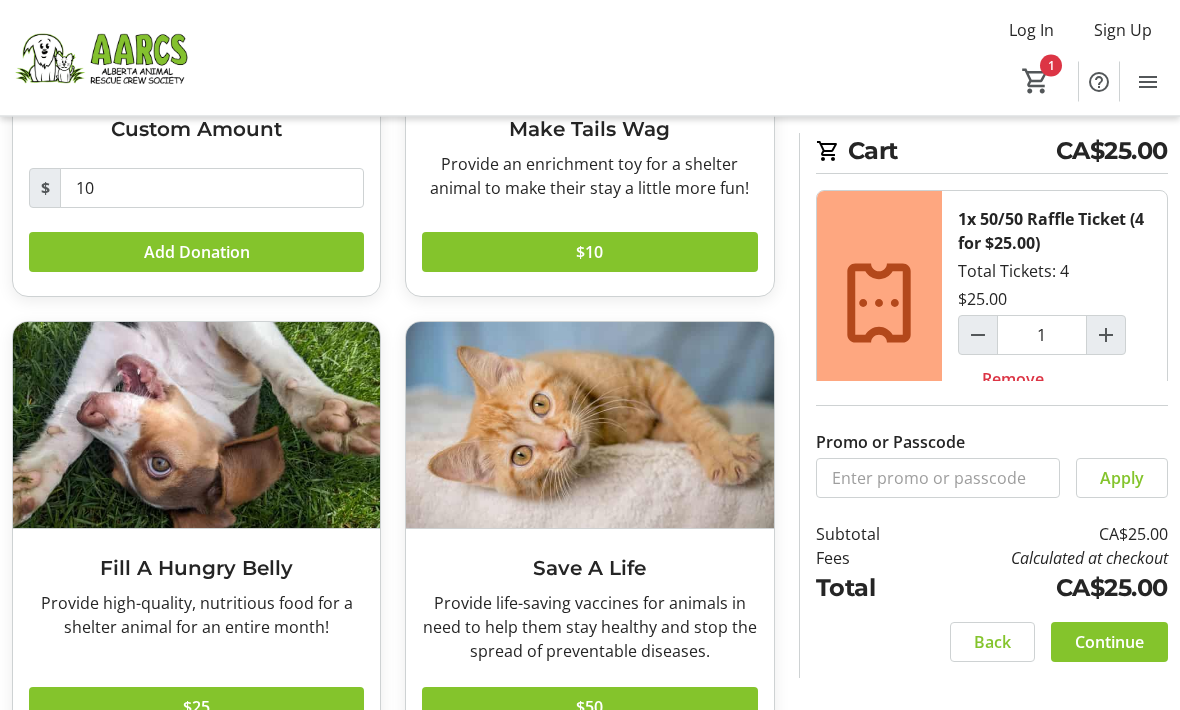 click on "Continue" 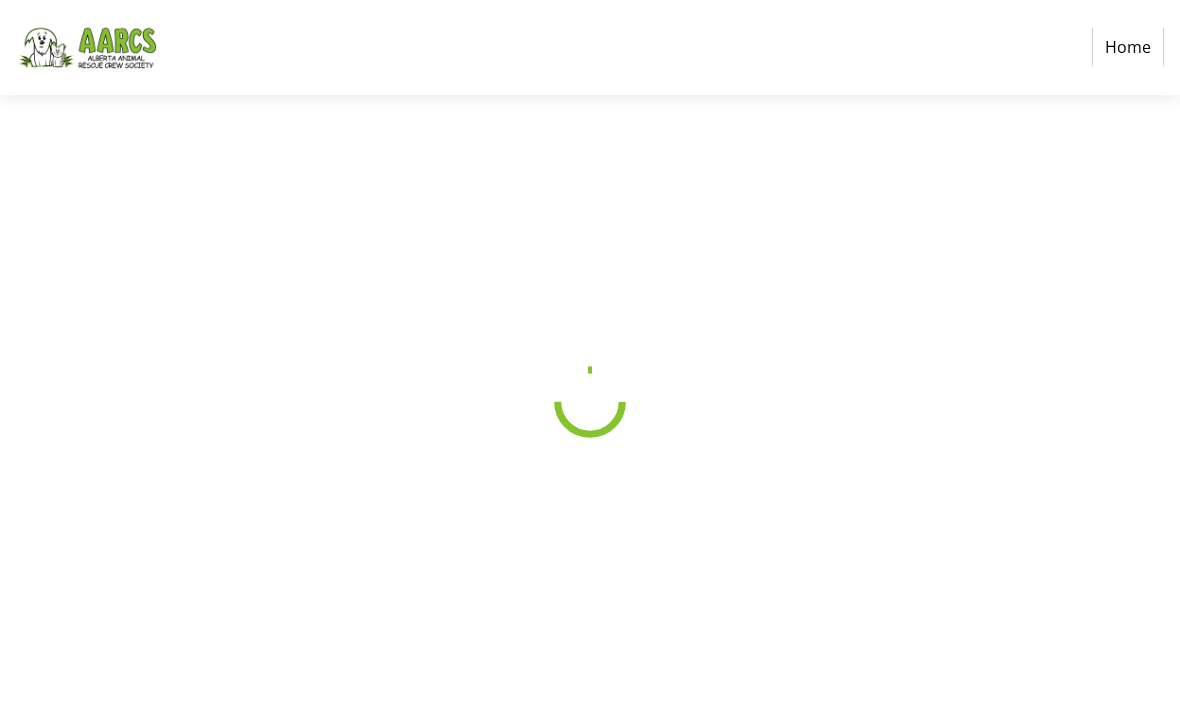 scroll, scrollTop: 0, scrollLeft: 0, axis: both 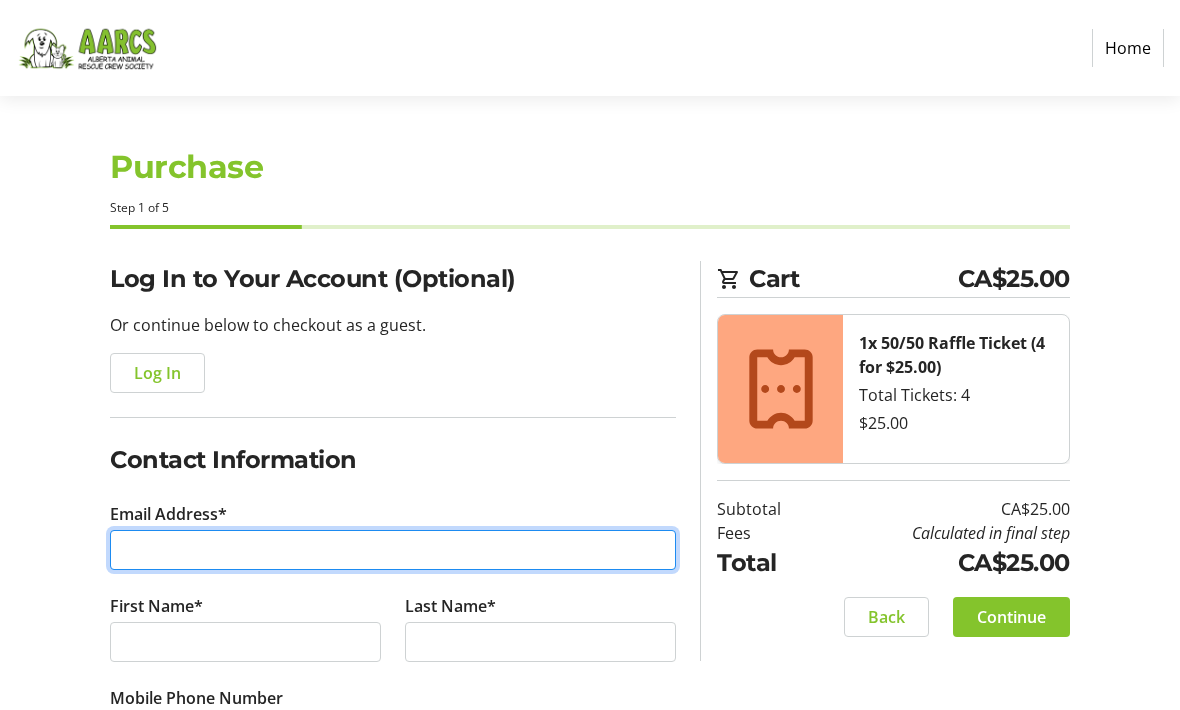 click on "Email Address*" at bounding box center [393, 550] 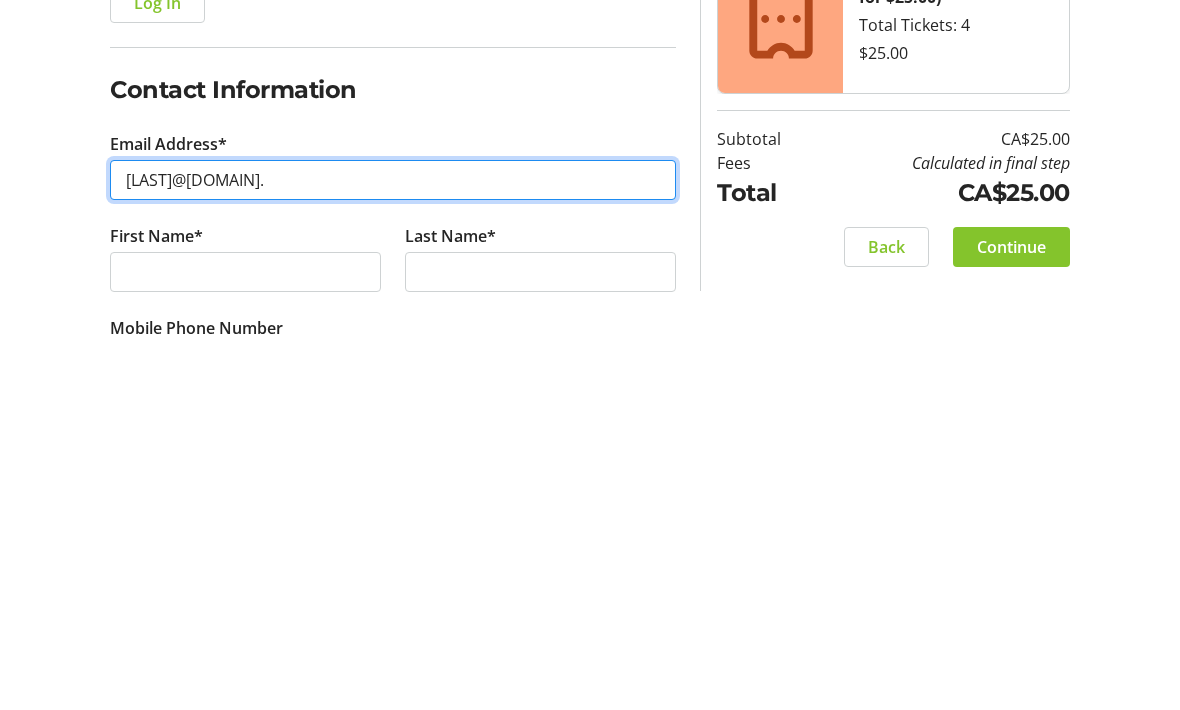 type on "[LAST]@[DOMAIN]." 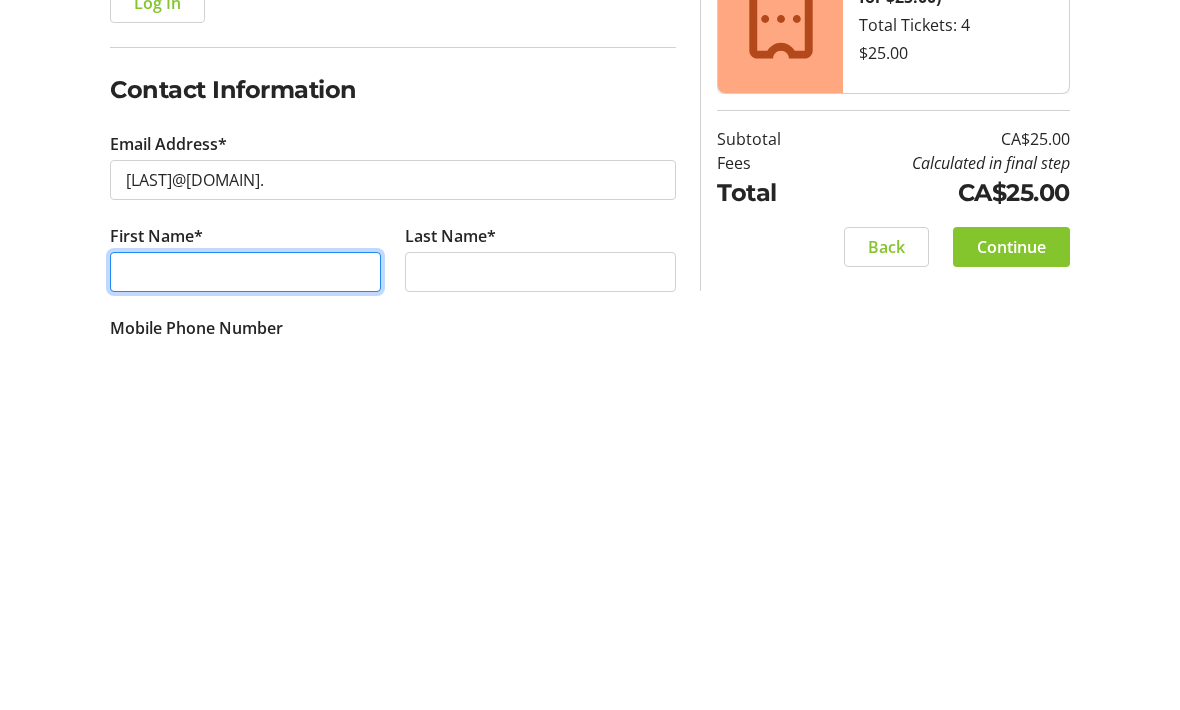 click on "First Name*" at bounding box center (245, 643) 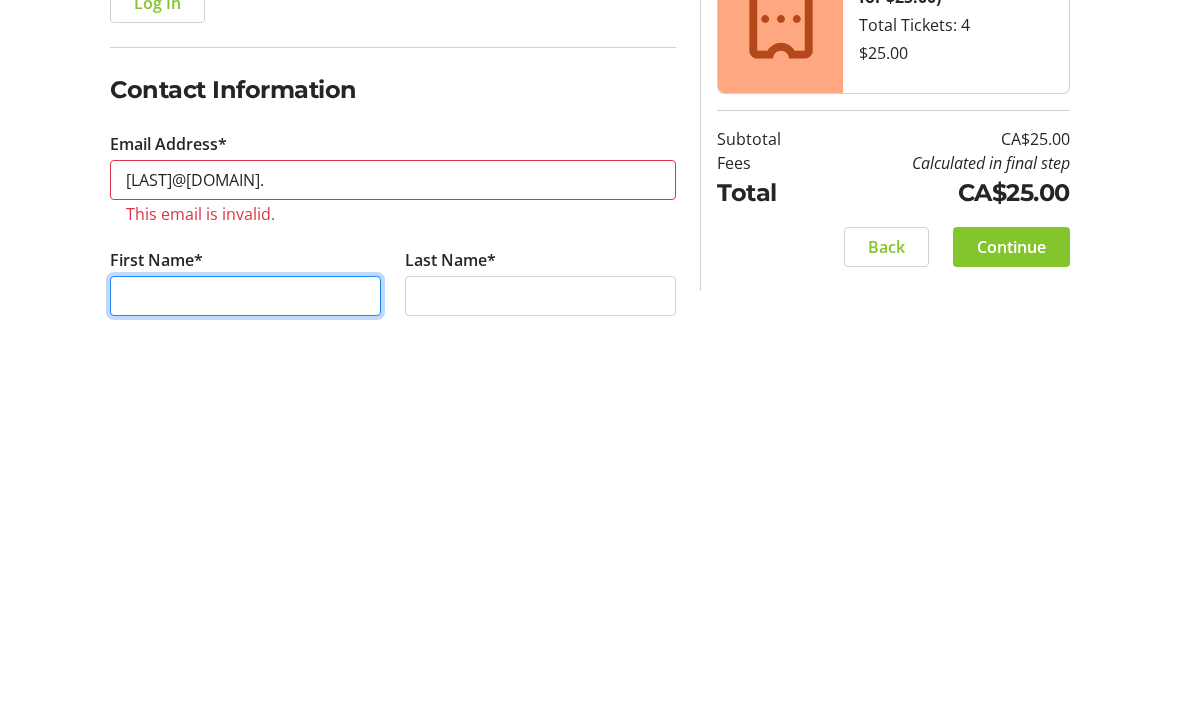 scroll, scrollTop: 65, scrollLeft: 0, axis: vertical 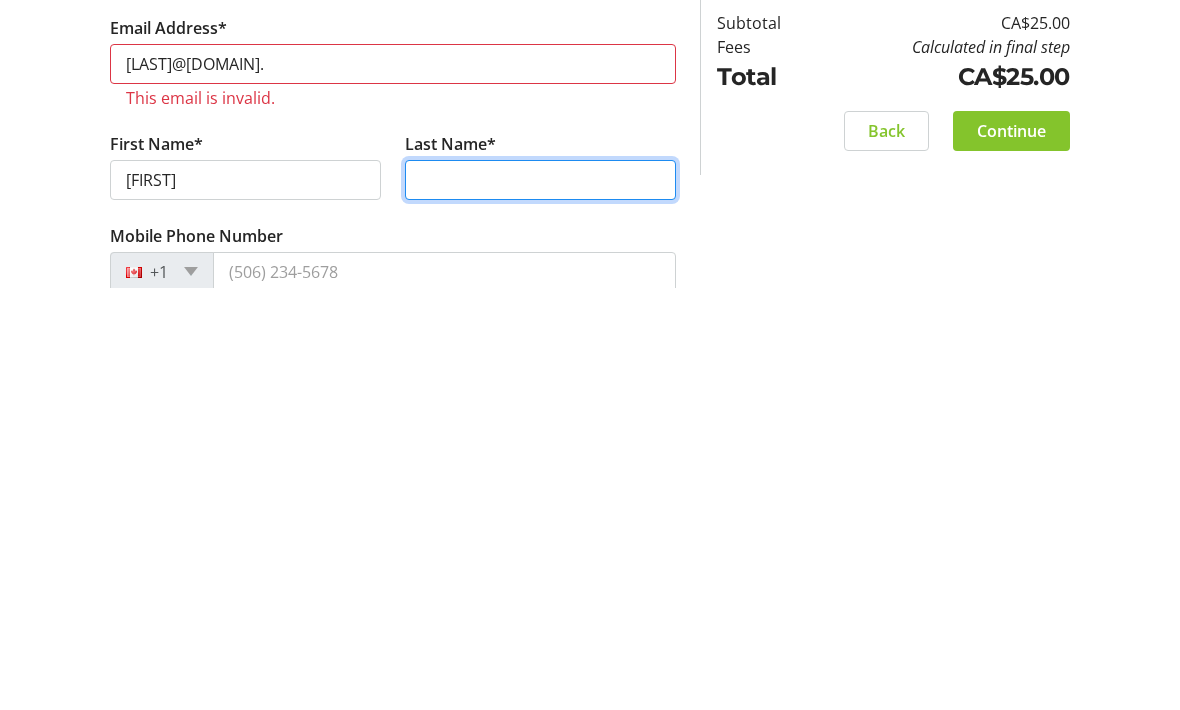 click on "Last Name*" at bounding box center (540, 602) 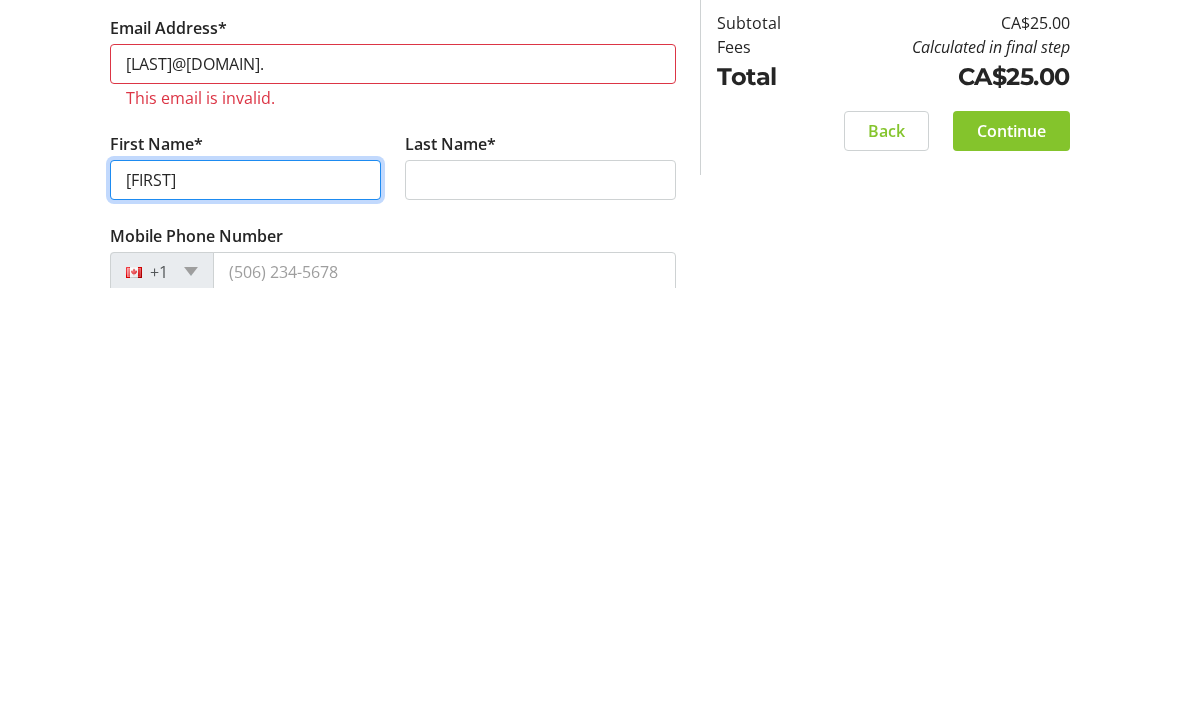 click on "[FIRST]" at bounding box center (245, 602) 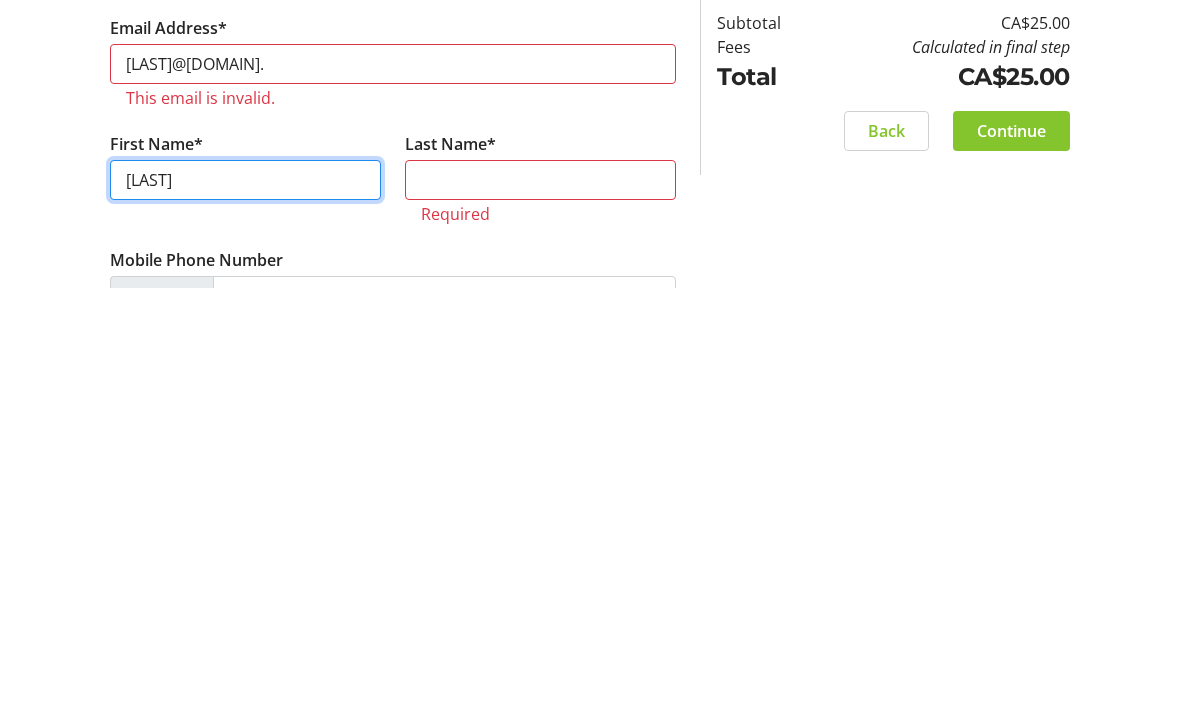 type on "[FIRST]" 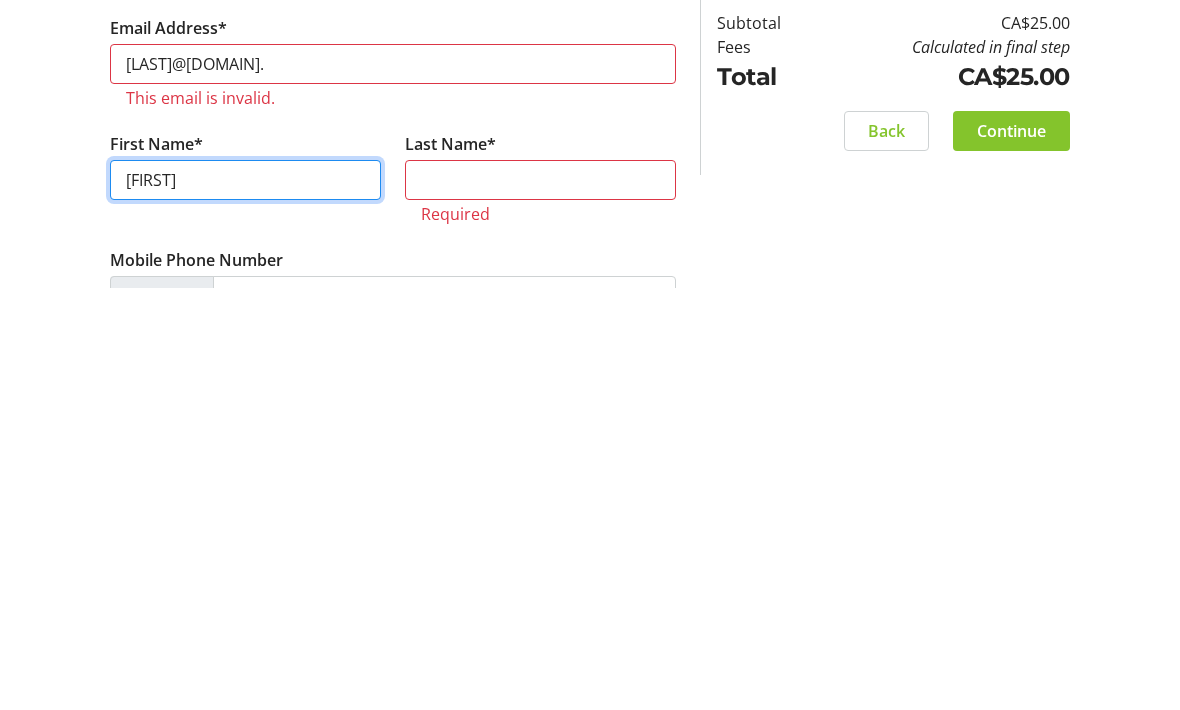 type on "[FIRST]" 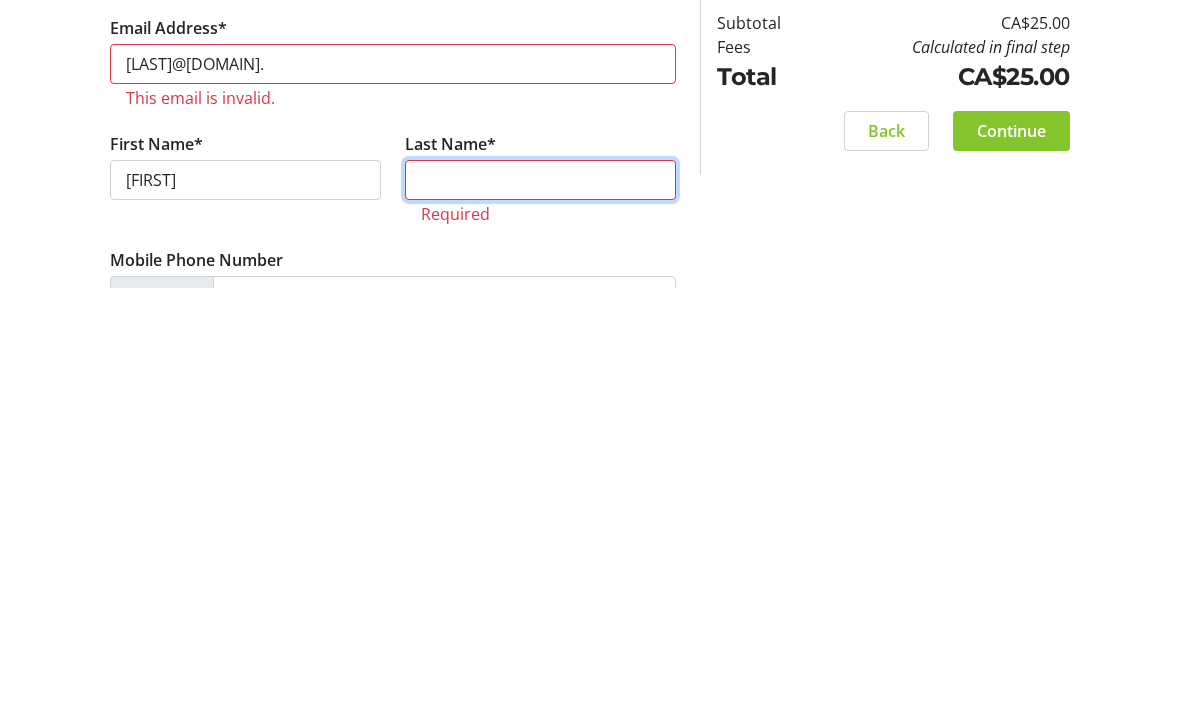 click on "Last Name*" at bounding box center [540, 602] 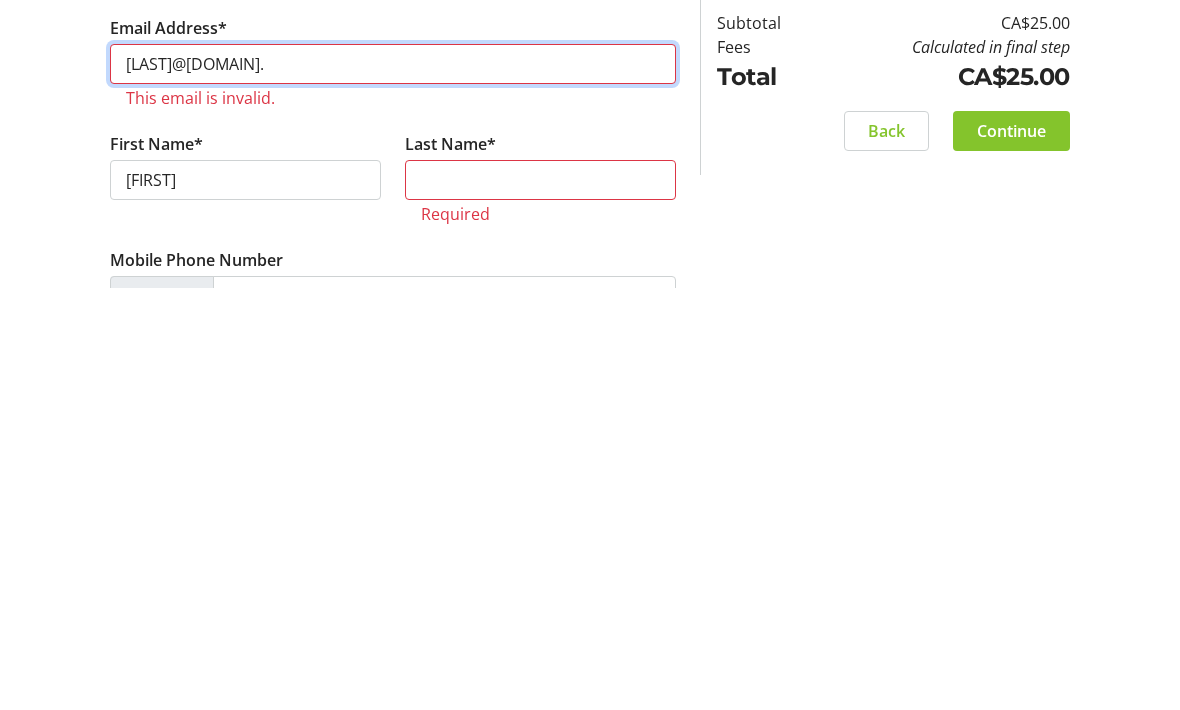 click on "[LAST]@[DOMAIN]." at bounding box center (393, 486) 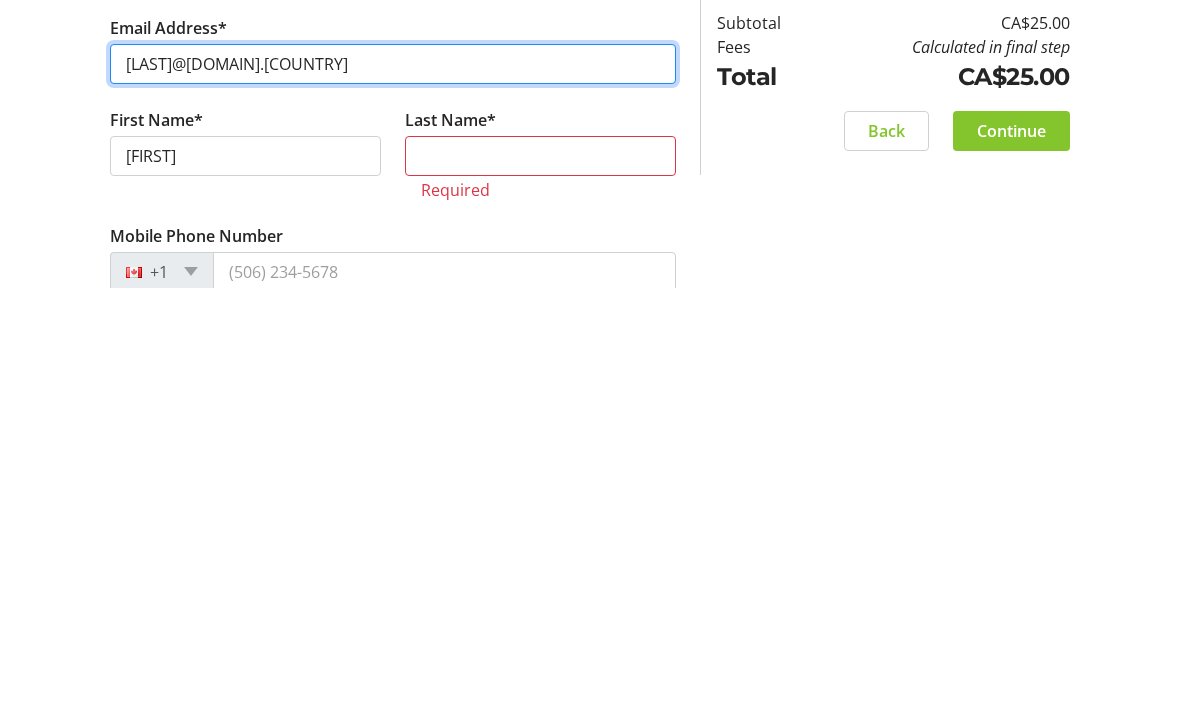 type on "[LAST]@[DOMAIN].[COUNTRY]" 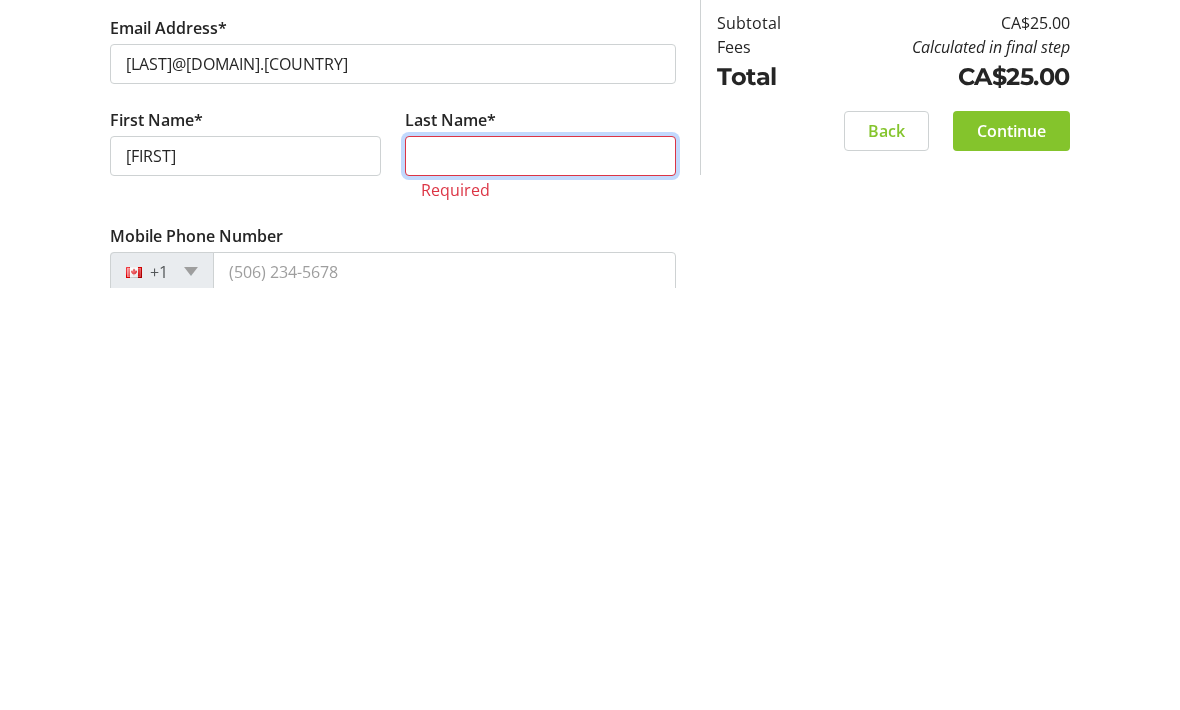 click on "Last Name*" at bounding box center [540, 578] 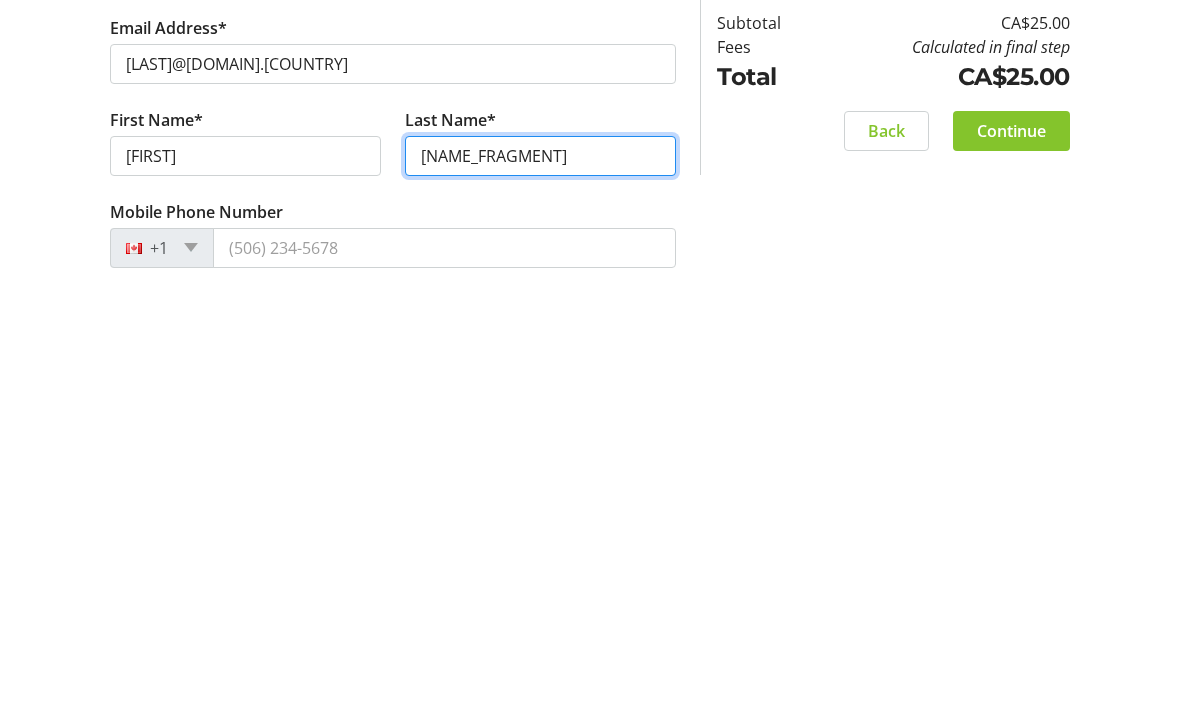 type on "[NAME_FRAGMENT]" 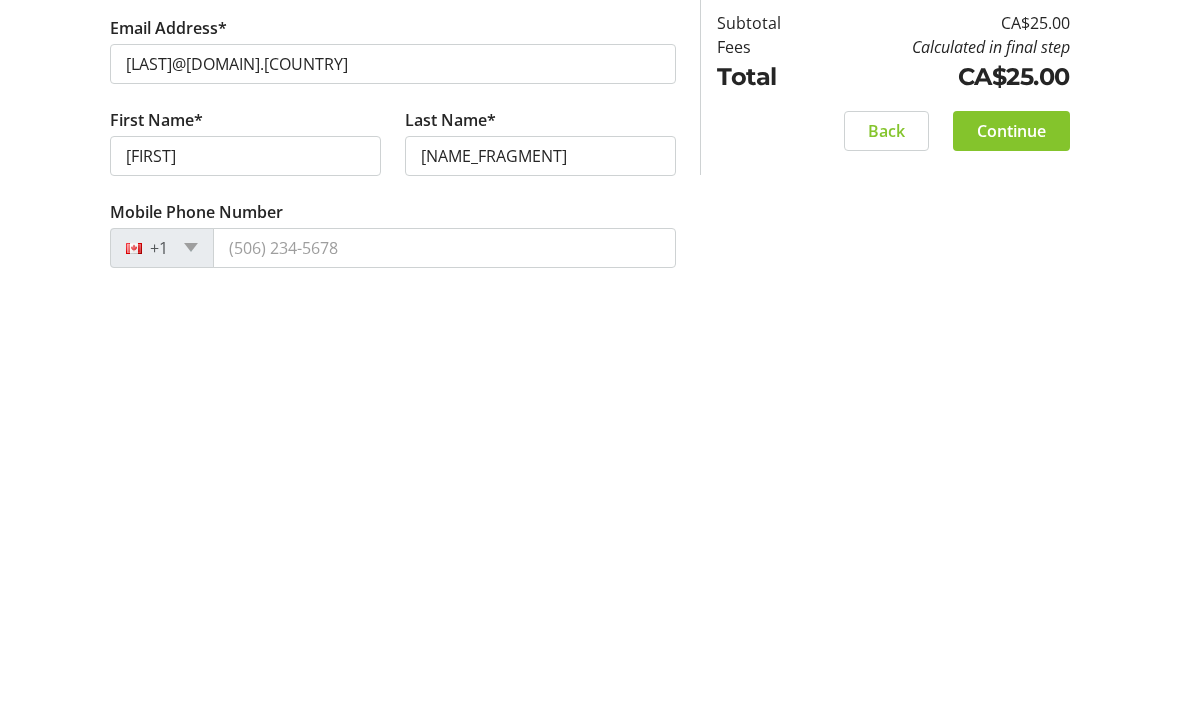 click on "+1" 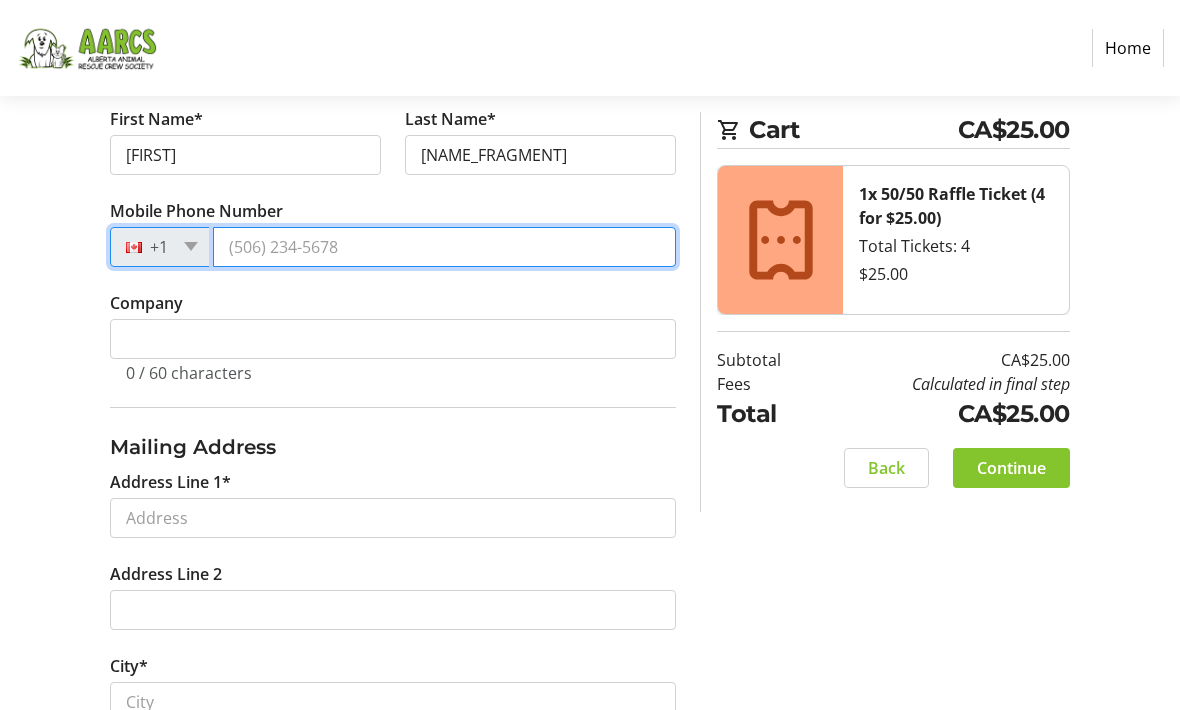 click on "Mobile Phone Number" at bounding box center (444, 247) 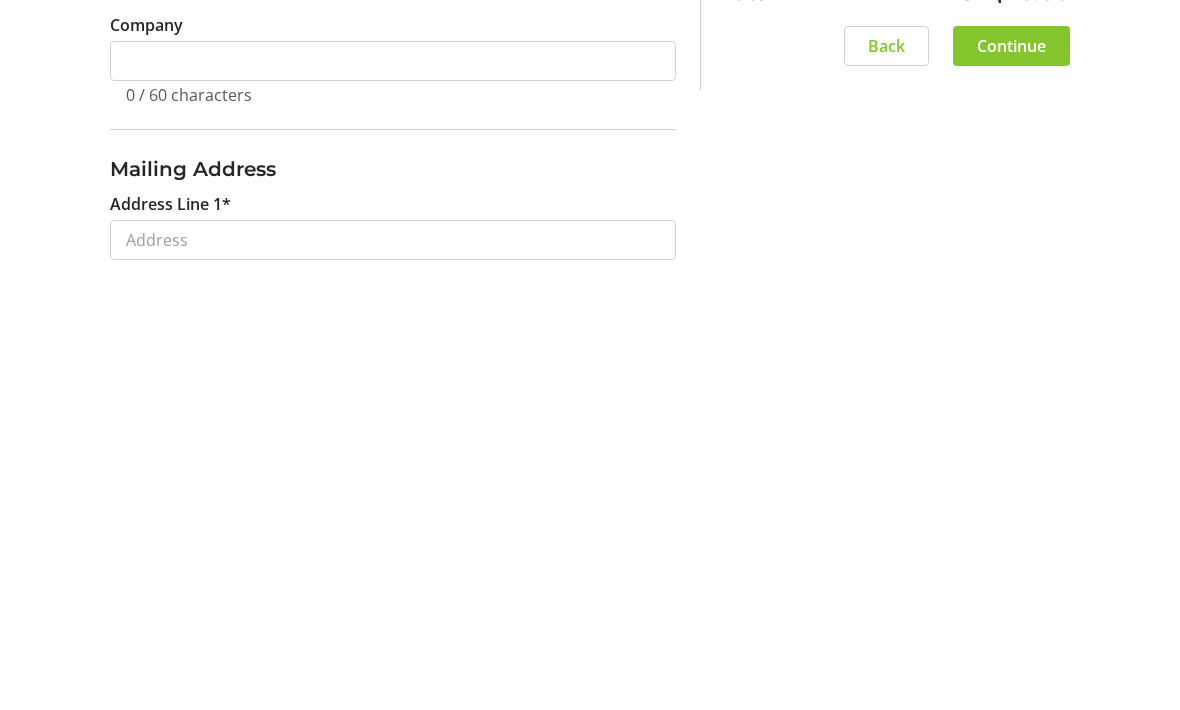 scroll, scrollTop: 350, scrollLeft: 0, axis: vertical 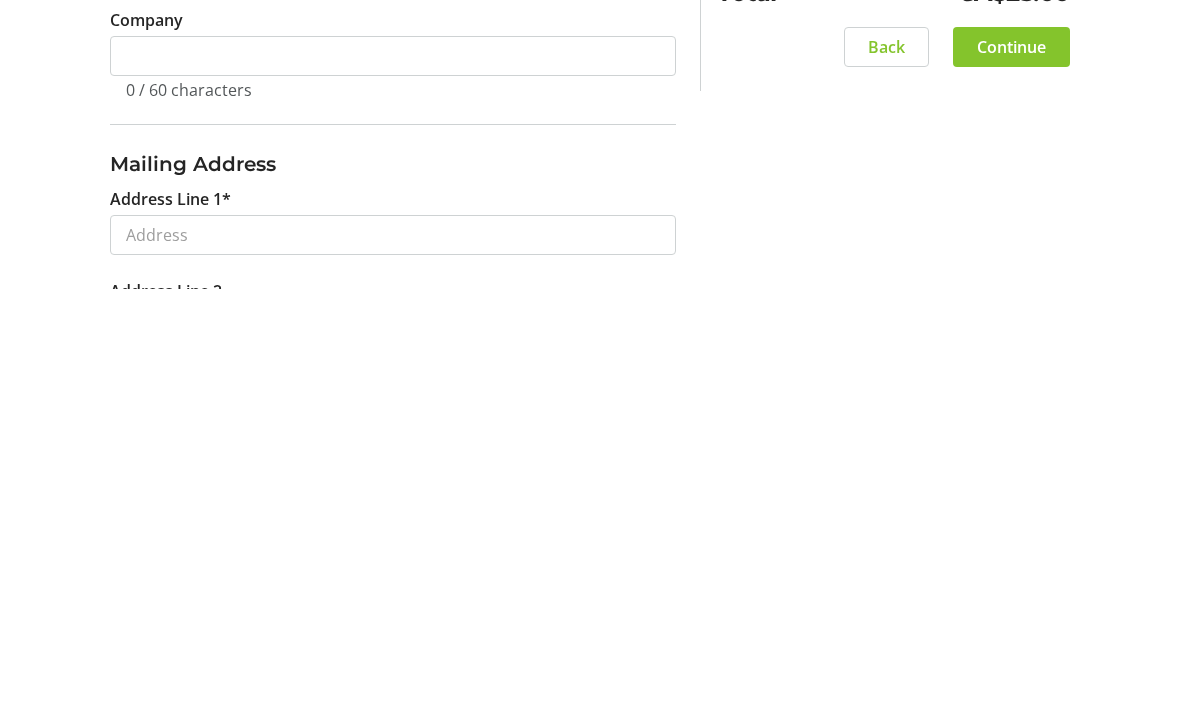 type on "([AREACODE]) [PHONE]" 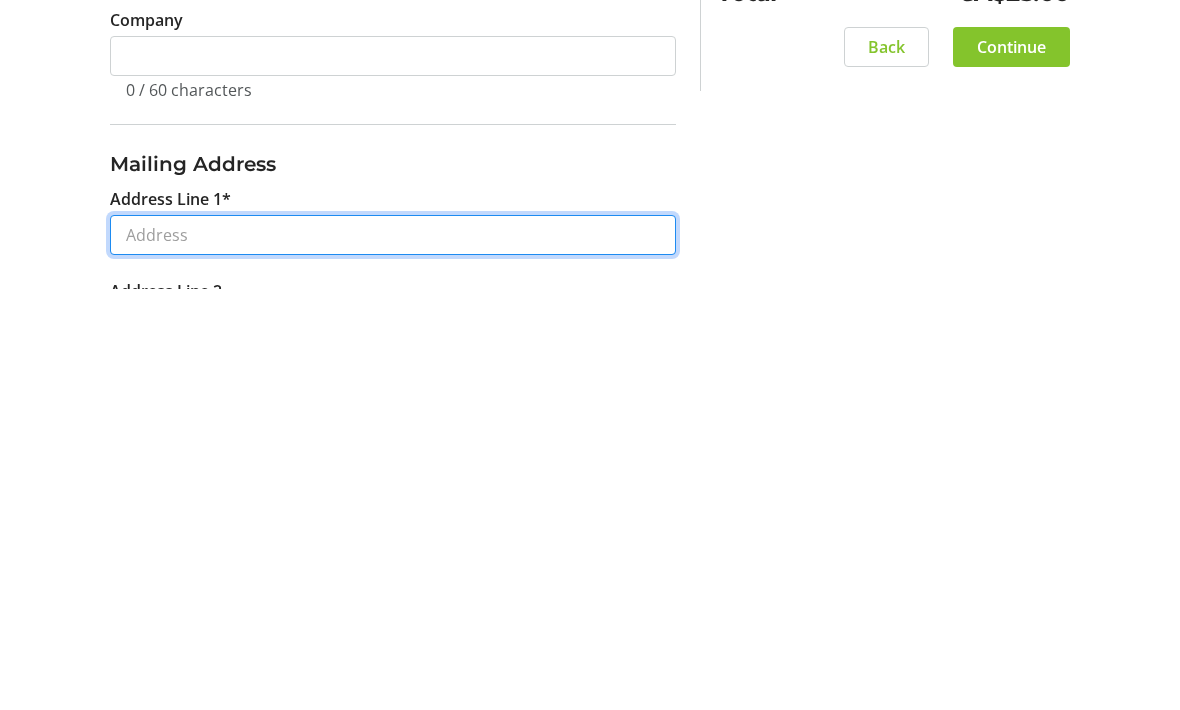 click on "Address Line 1*" at bounding box center (393, 656) 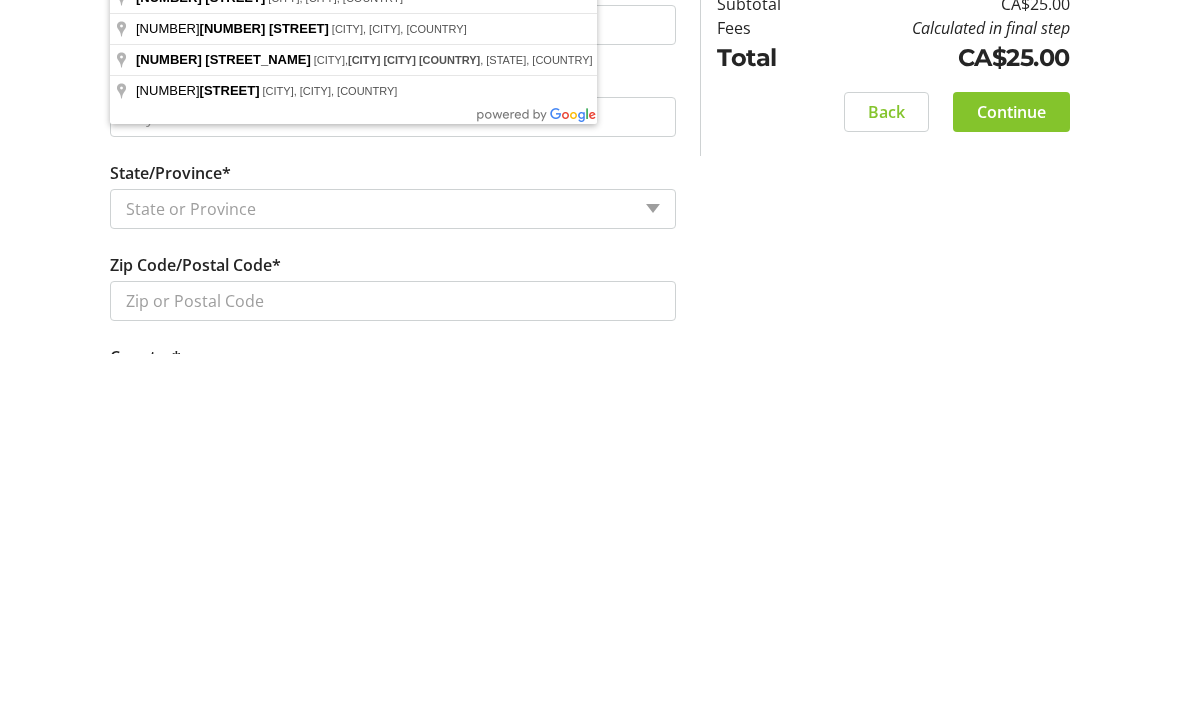scroll, scrollTop: 780, scrollLeft: 0, axis: vertical 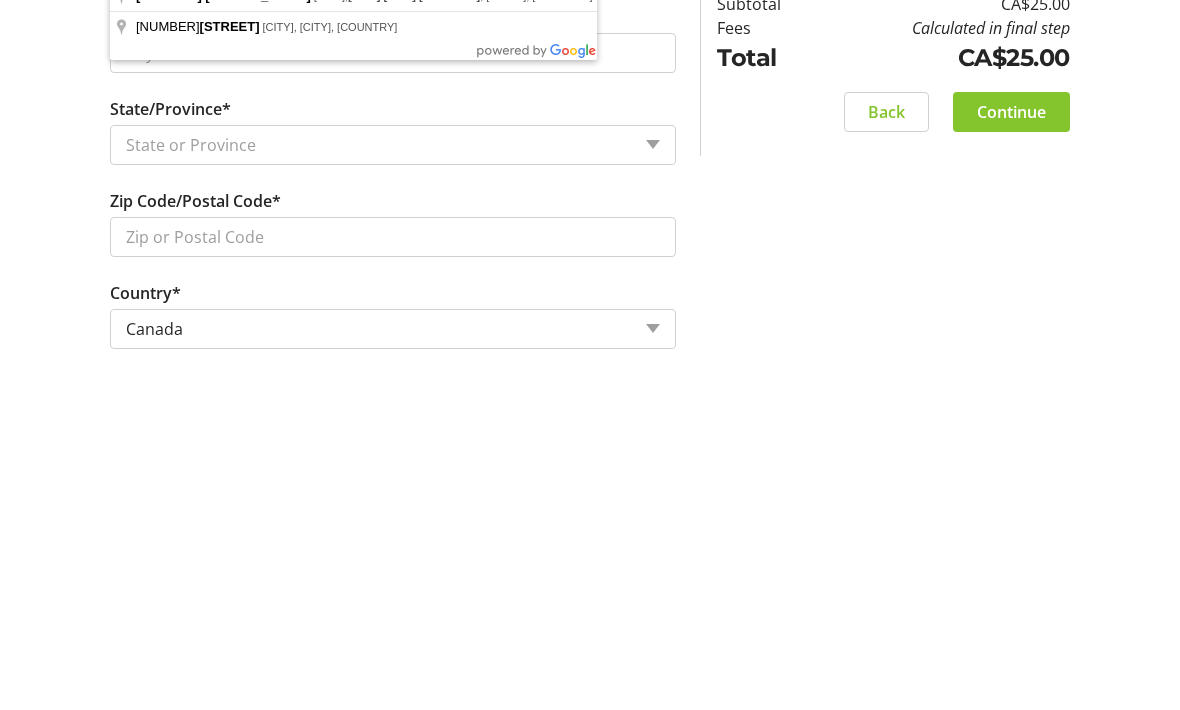 type on "[NUMBER] [STREET], [CITY]" 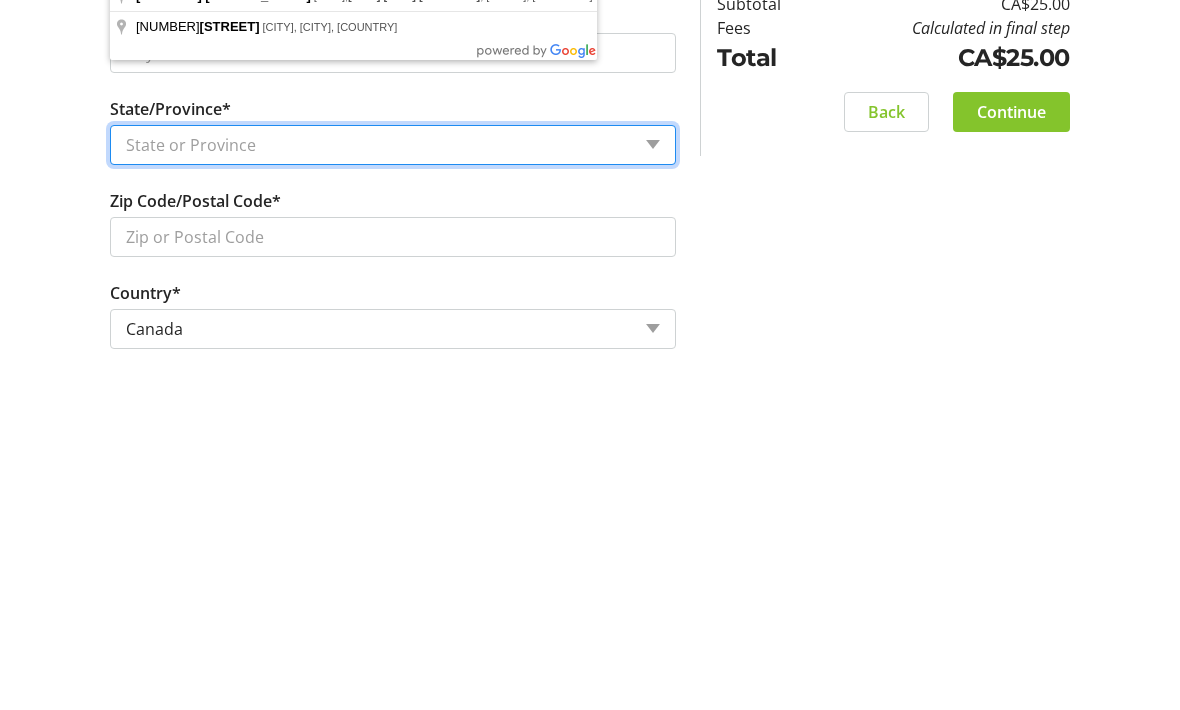 click on "State or Province  State or Province   Alberta   British Columbia   Manitoba   New Brunswick   Newfoundland and Labrador   Nova Scotia   Ontario   Prince Edward Island   Quebec   Saskatchewan   Northwest Territories   Nunavut   Yukon" at bounding box center (393, 502) 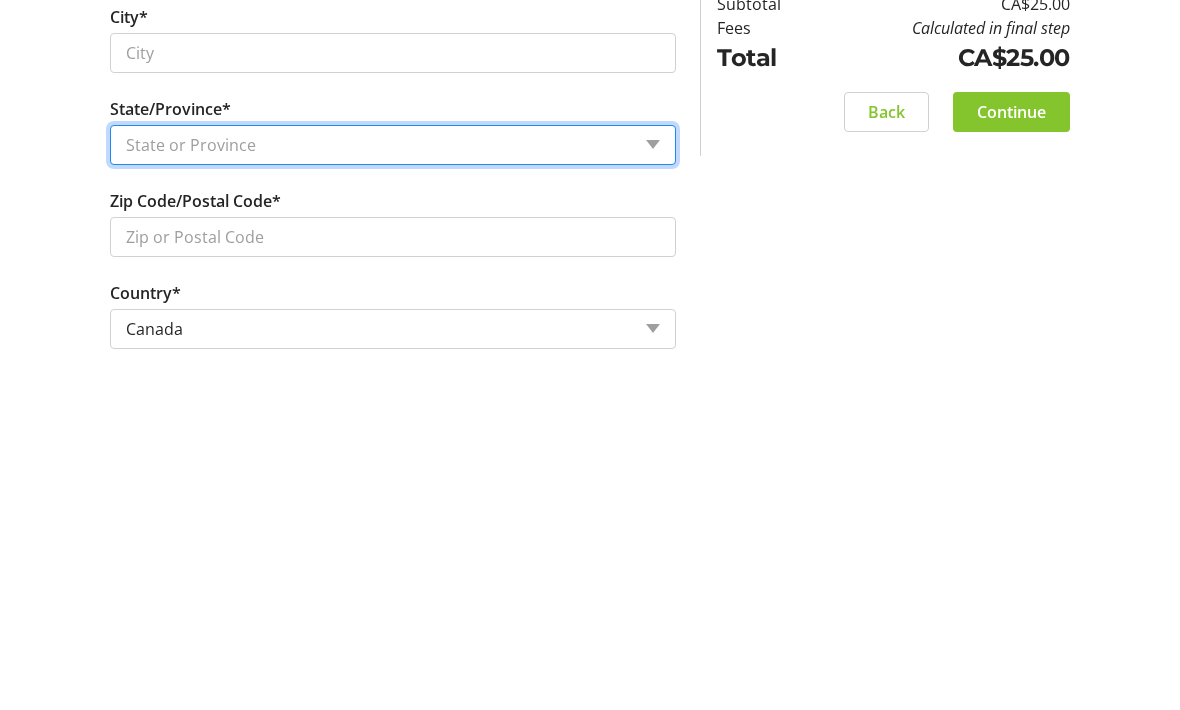 scroll, scrollTop: 879, scrollLeft: 0, axis: vertical 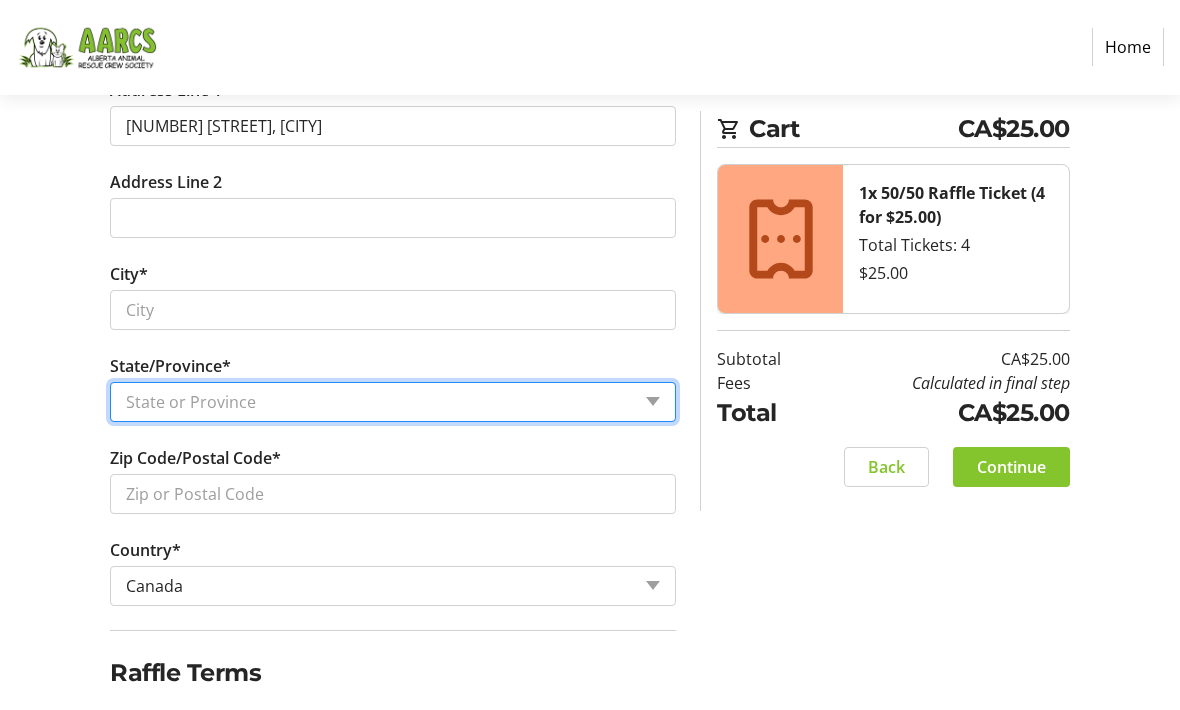 select on "AB" 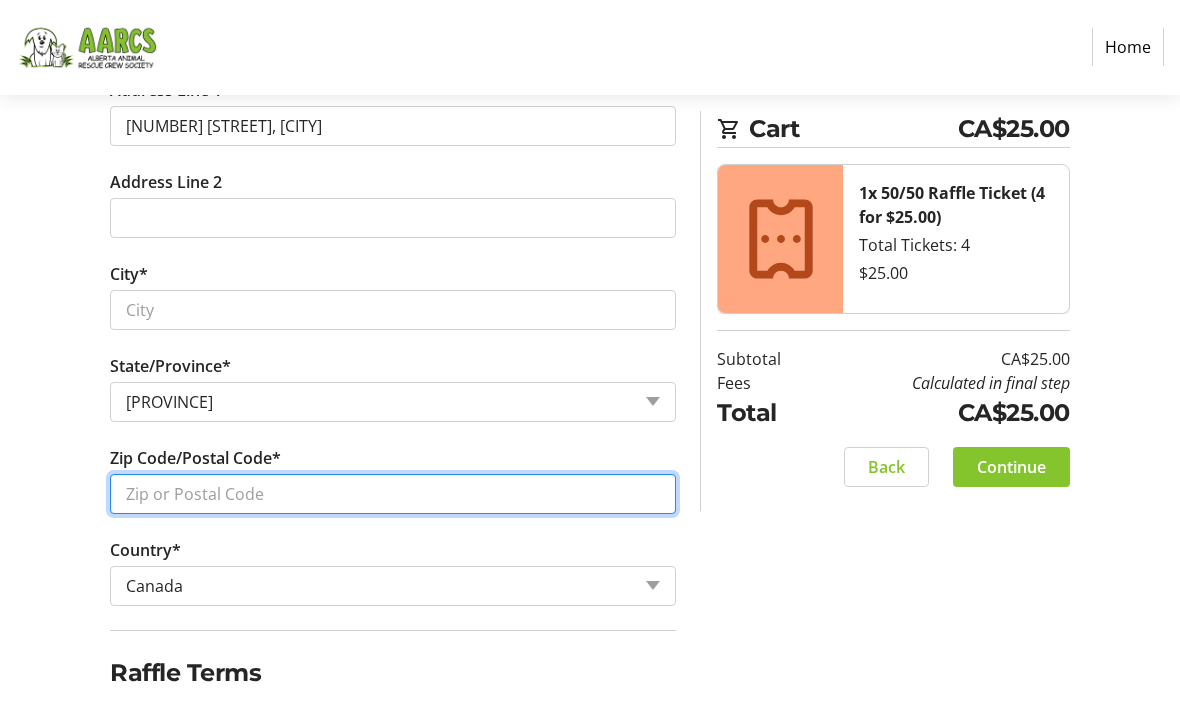 click on "Zip Code/Postal Code*" at bounding box center [393, 495] 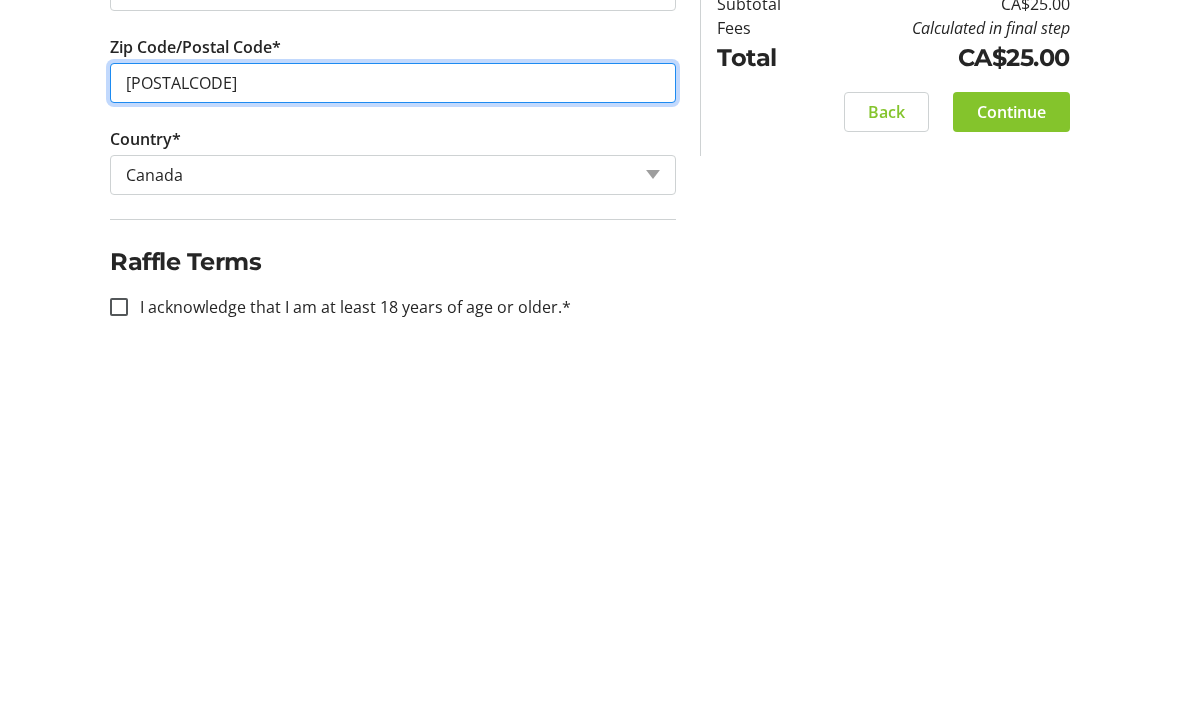 scroll, scrollTop: 945, scrollLeft: 0, axis: vertical 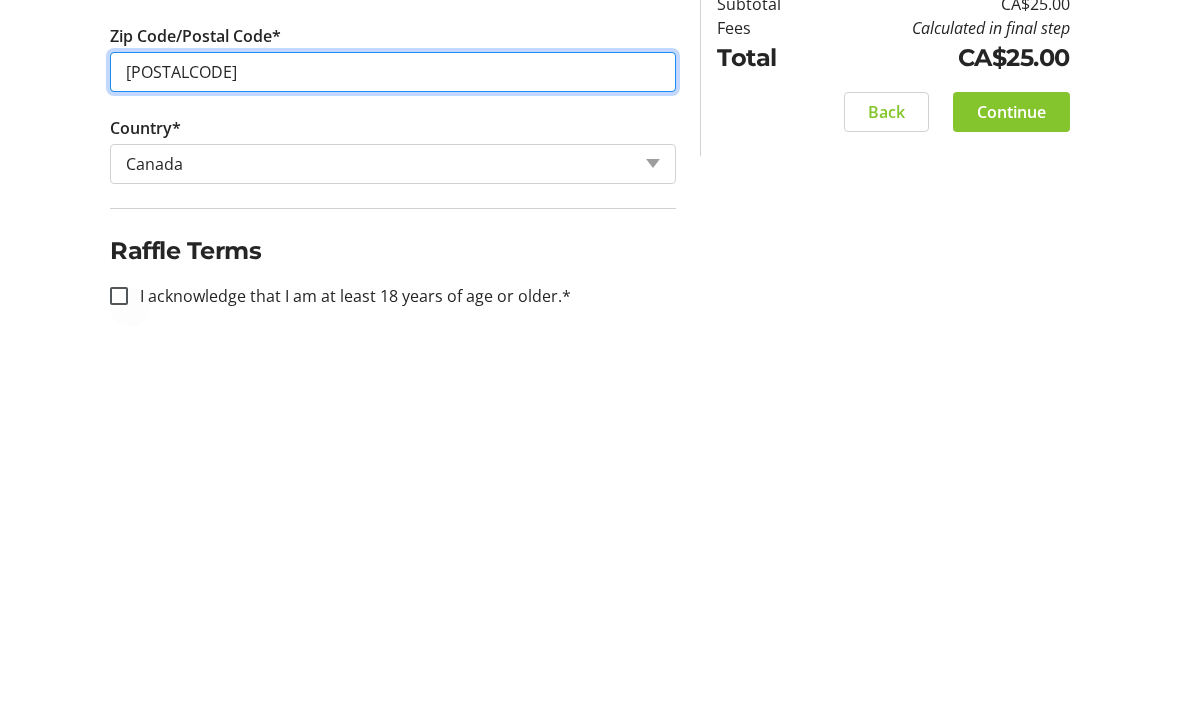 type on "[POSTALCODE]" 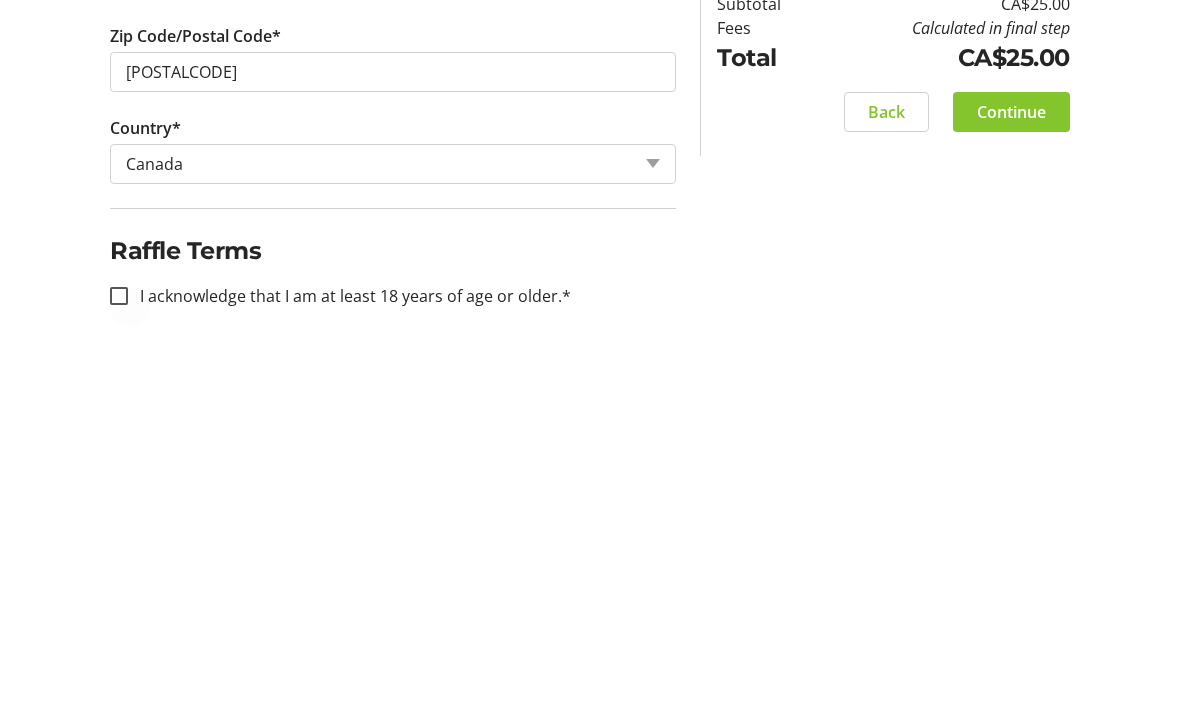 click at bounding box center (119, 652) 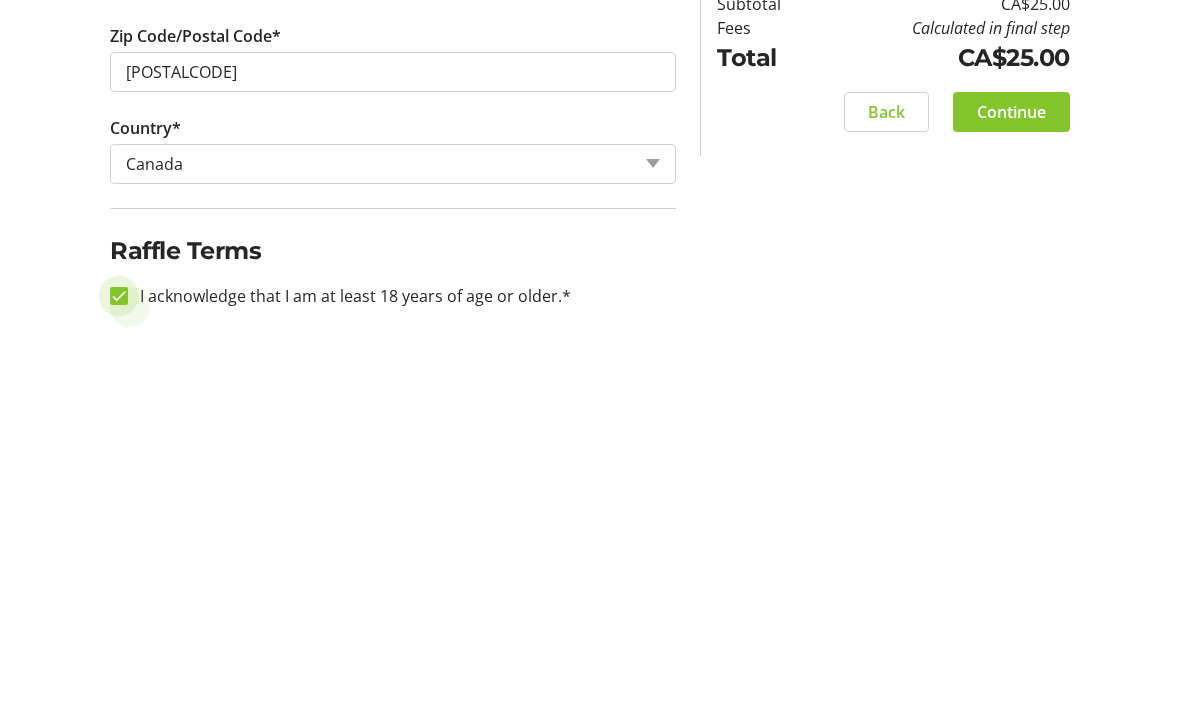 checkbox on "true" 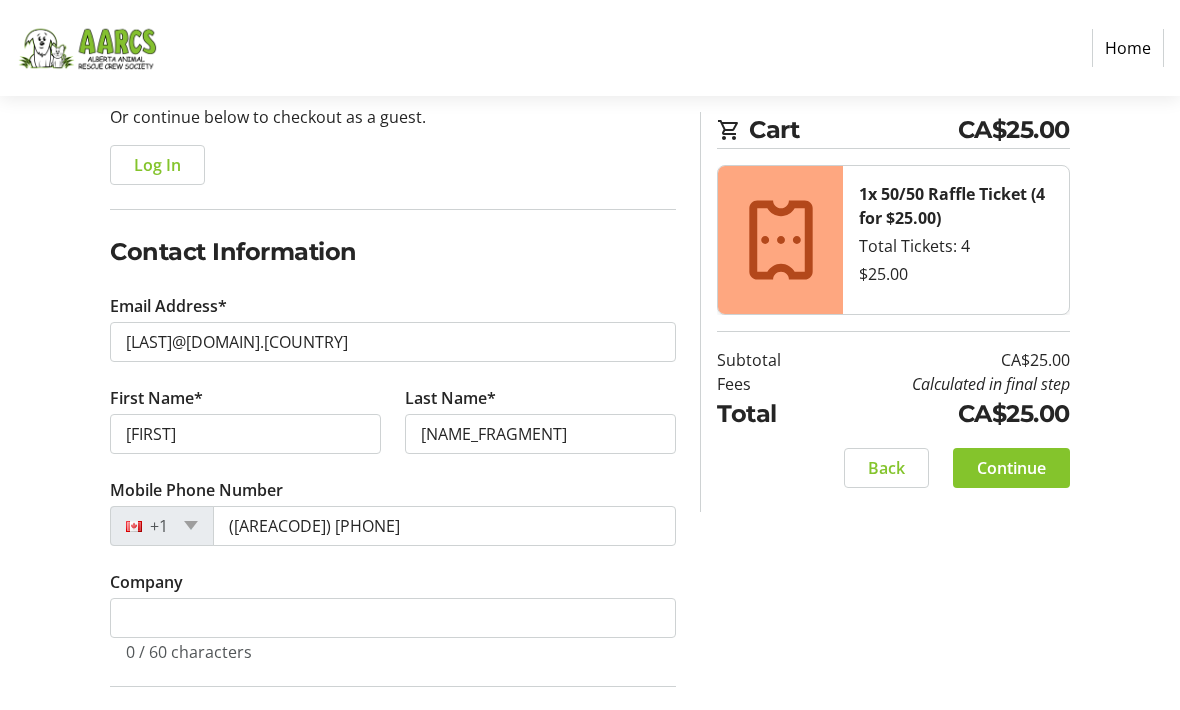 scroll, scrollTop: 208, scrollLeft: 0, axis: vertical 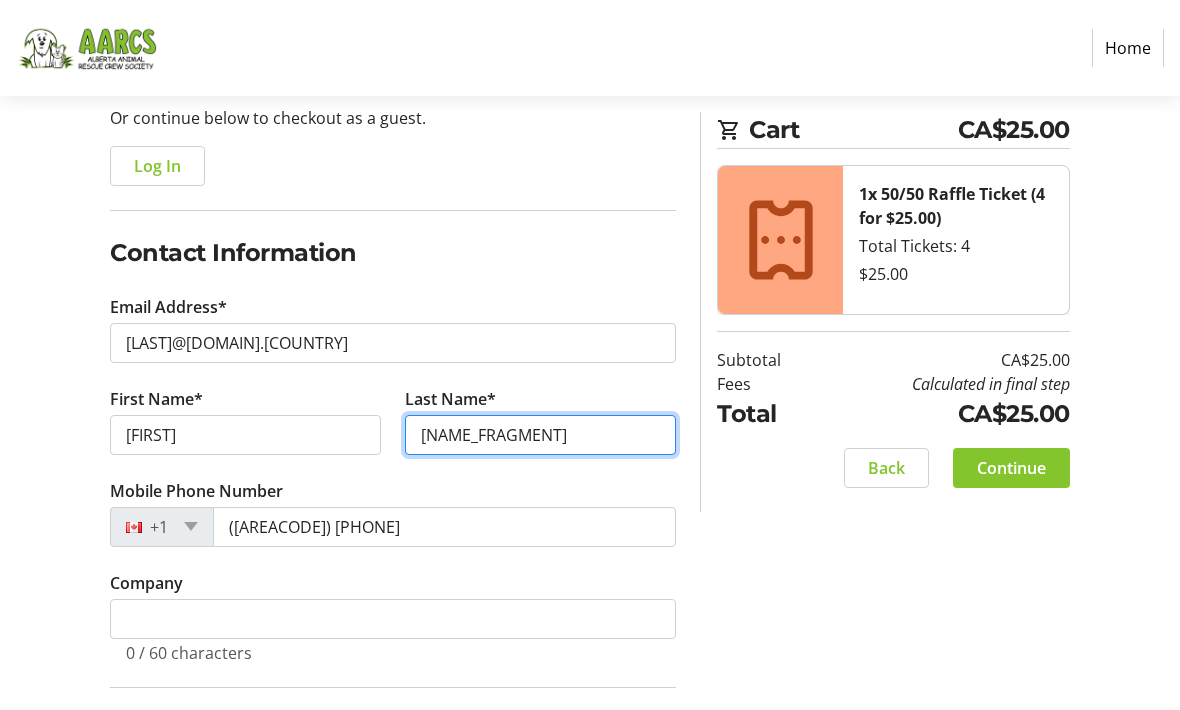 click on "[NAME_FRAGMENT]" at bounding box center (540, 435) 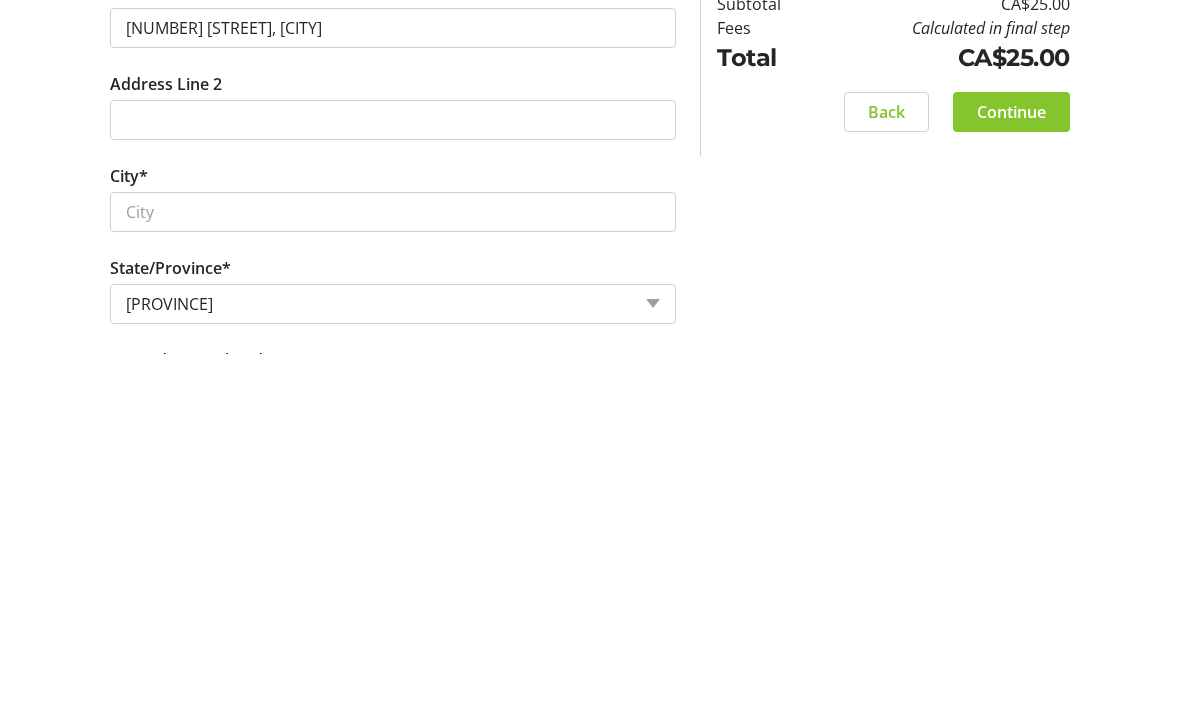 scroll, scrollTop: 622, scrollLeft: 0, axis: vertical 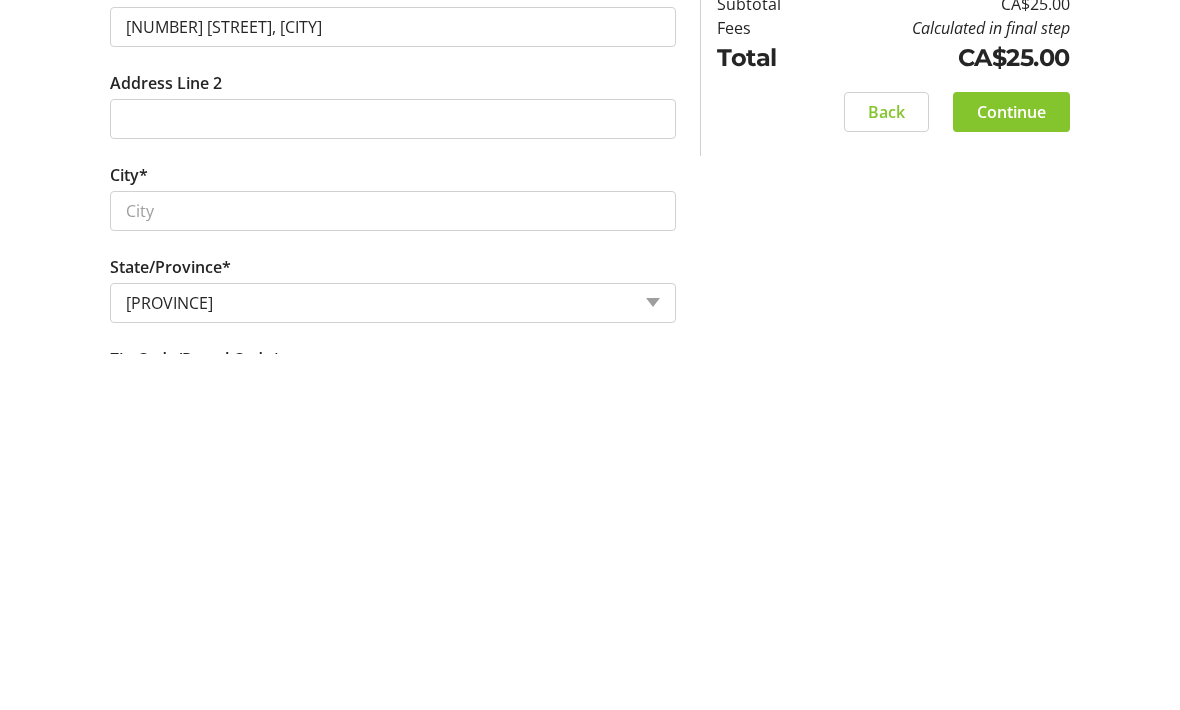 type on "[LAST]" 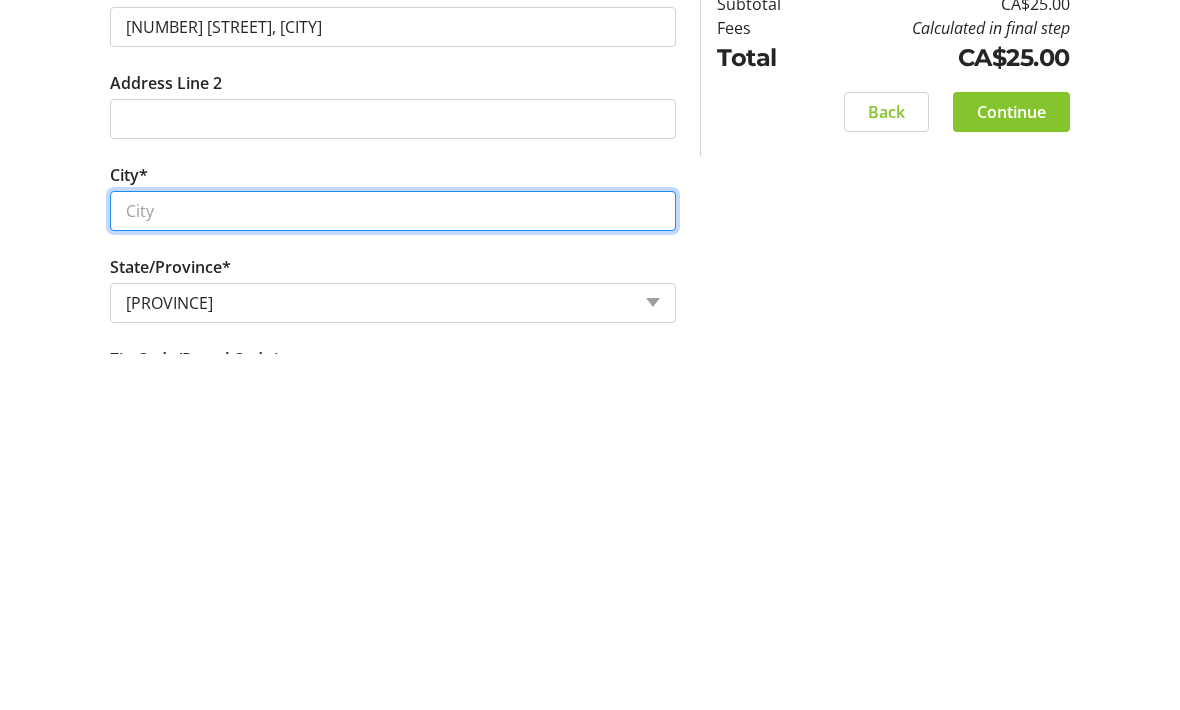 click on "City*" at bounding box center [393, 568] 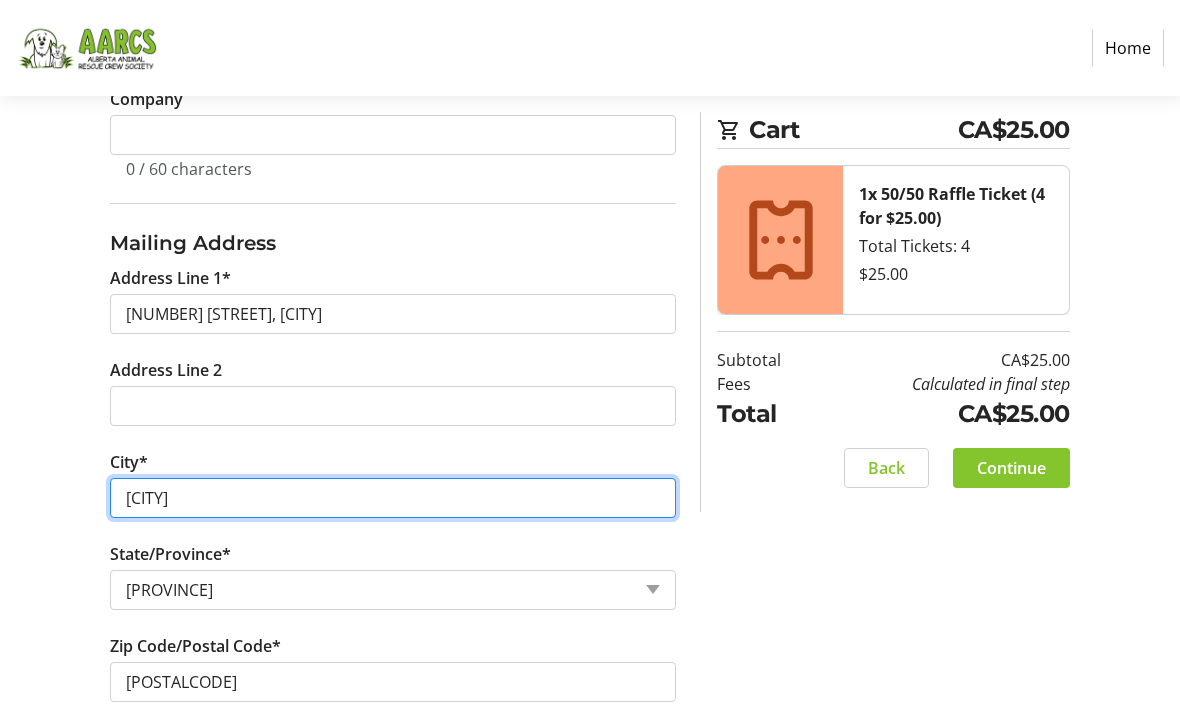 scroll, scrollTop: 679, scrollLeft: 0, axis: vertical 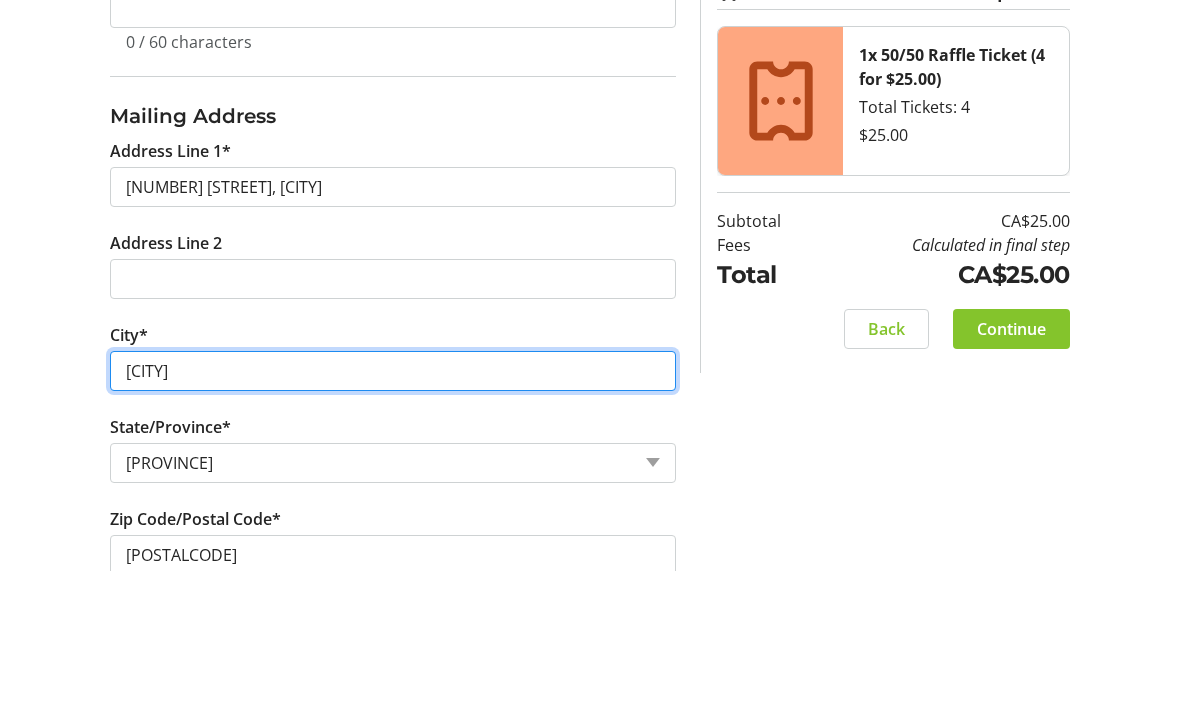 type on "[CITY]" 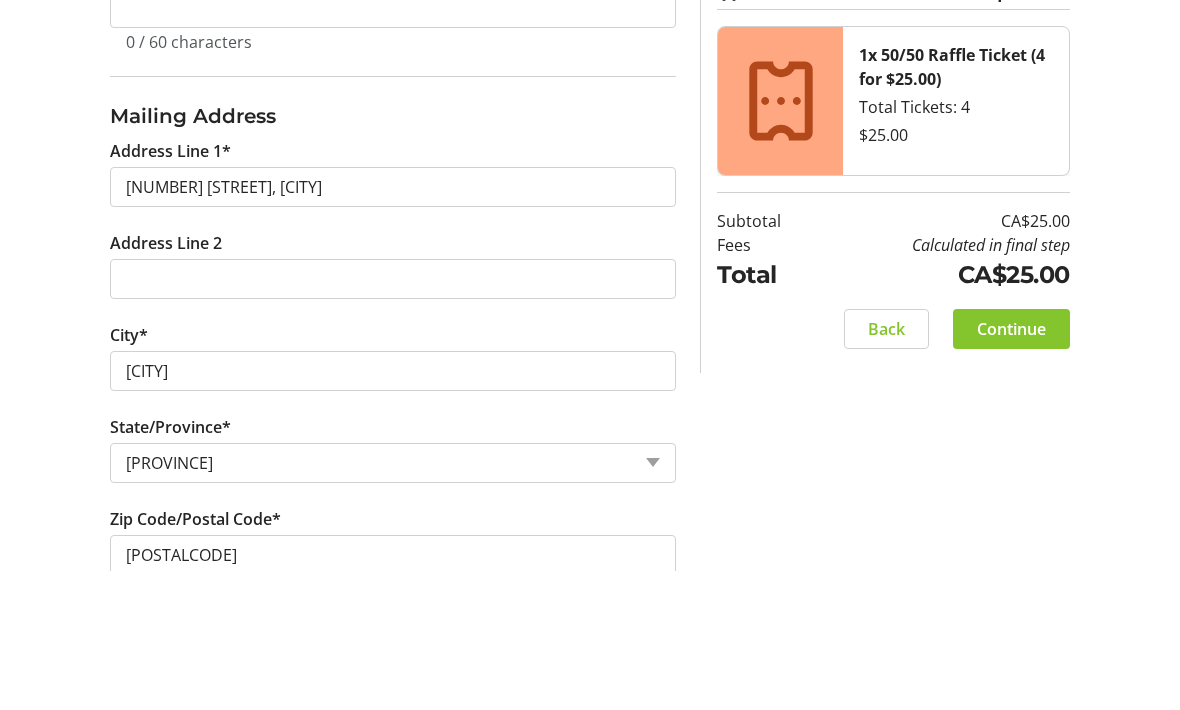 click on "Continue" 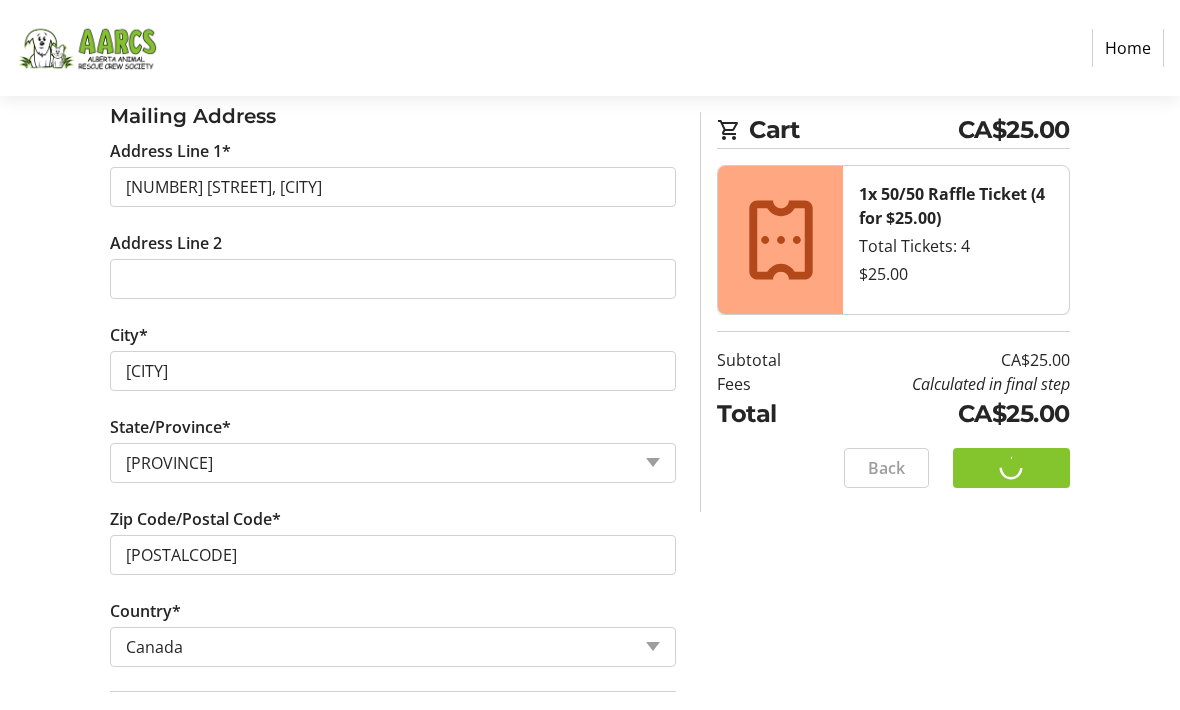 scroll, scrollTop: 0, scrollLeft: 0, axis: both 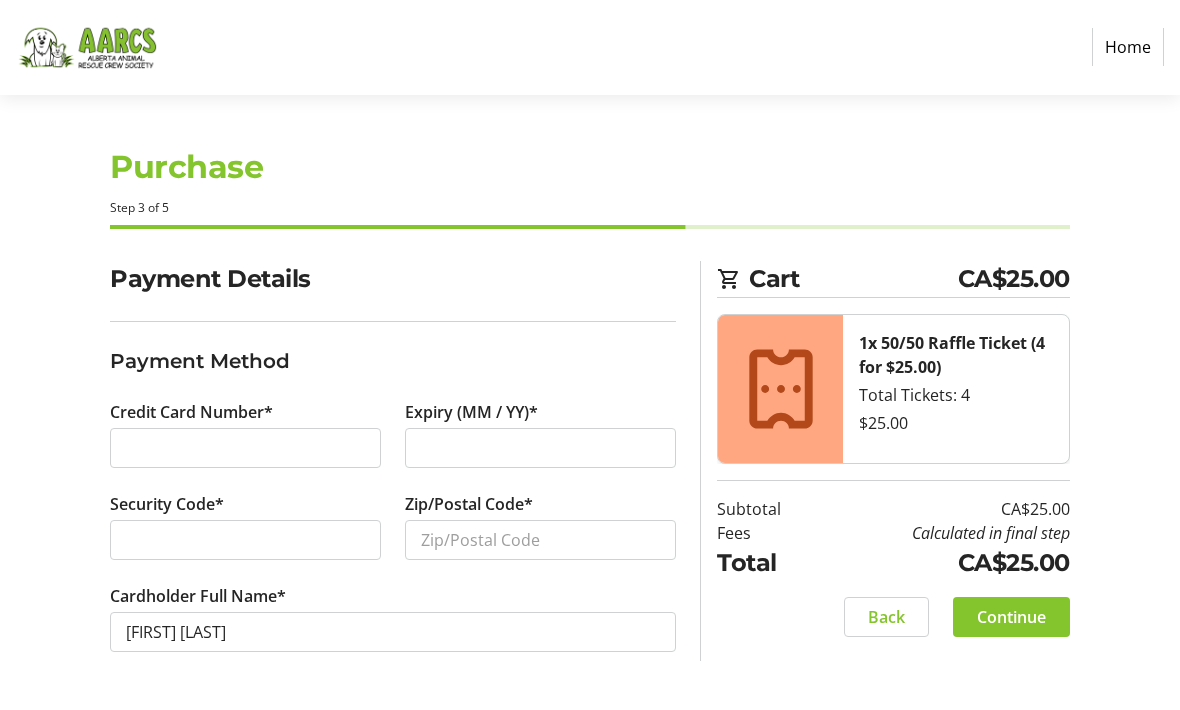click at bounding box center (245, 449) 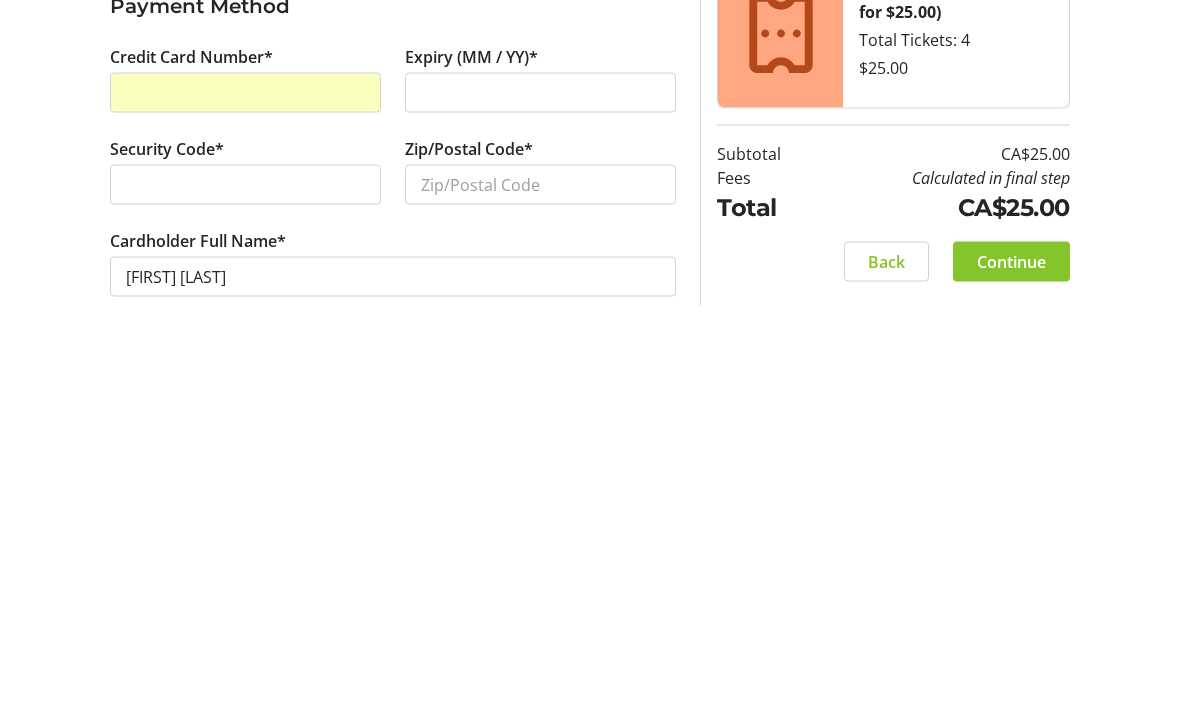 scroll, scrollTop: 59, scrollLeft: 0, axis: vertical 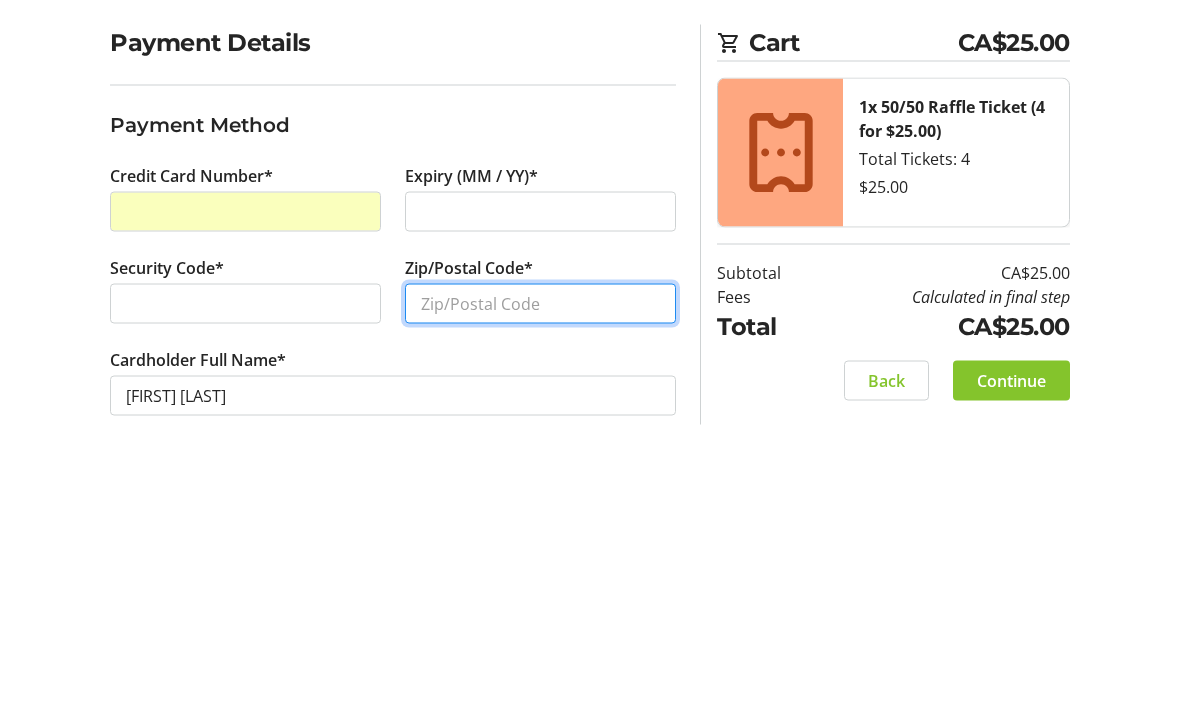 click on "Zip/Postal Code*" at bounding box center (540, 541) 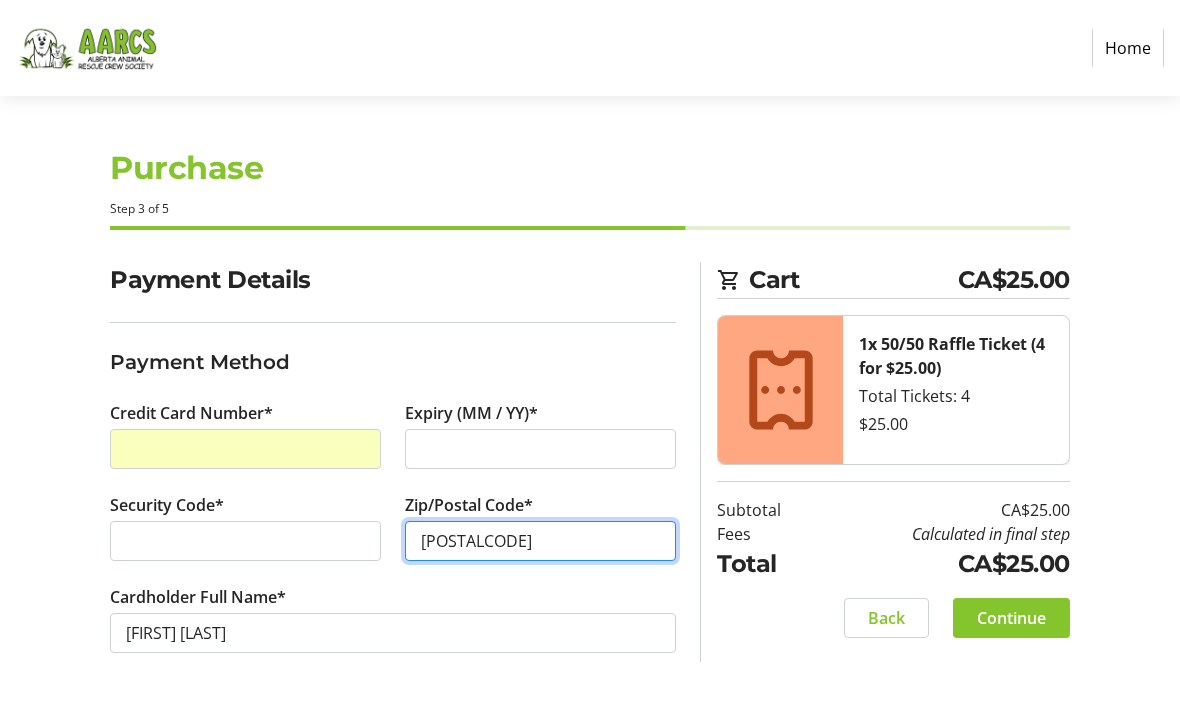 scroll, scrollTop: 6, scrollLeft: 0, axis: vertical 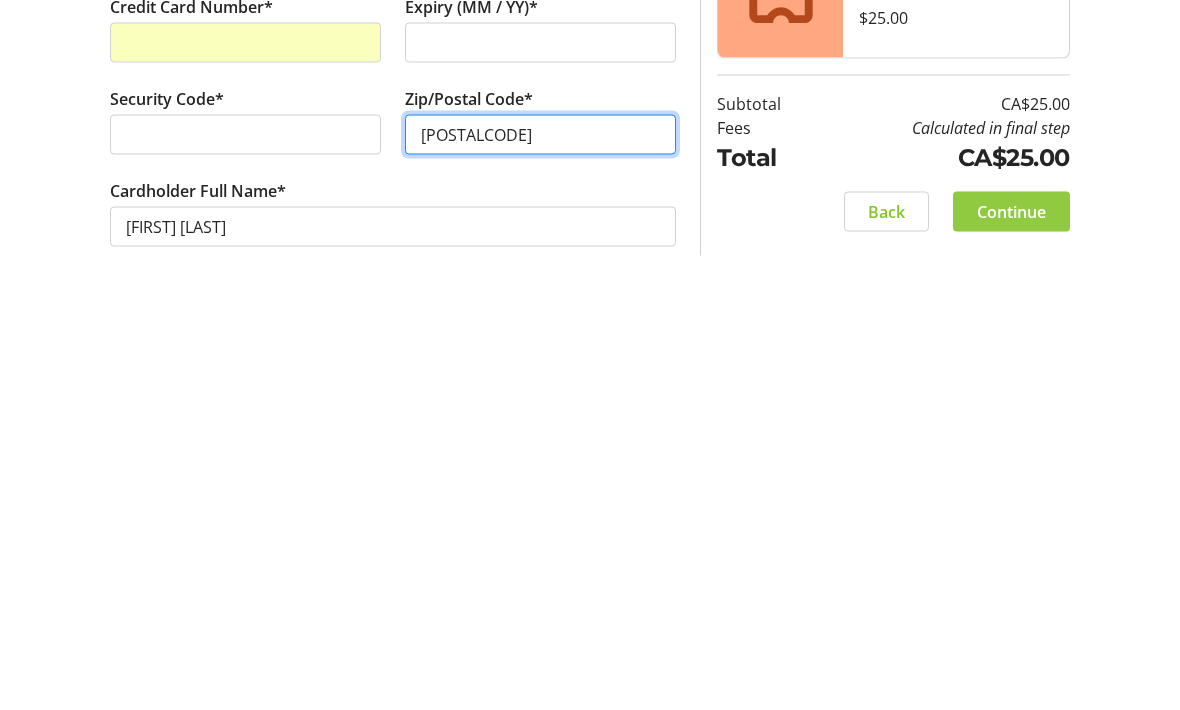type on "[POSTALCODE]" 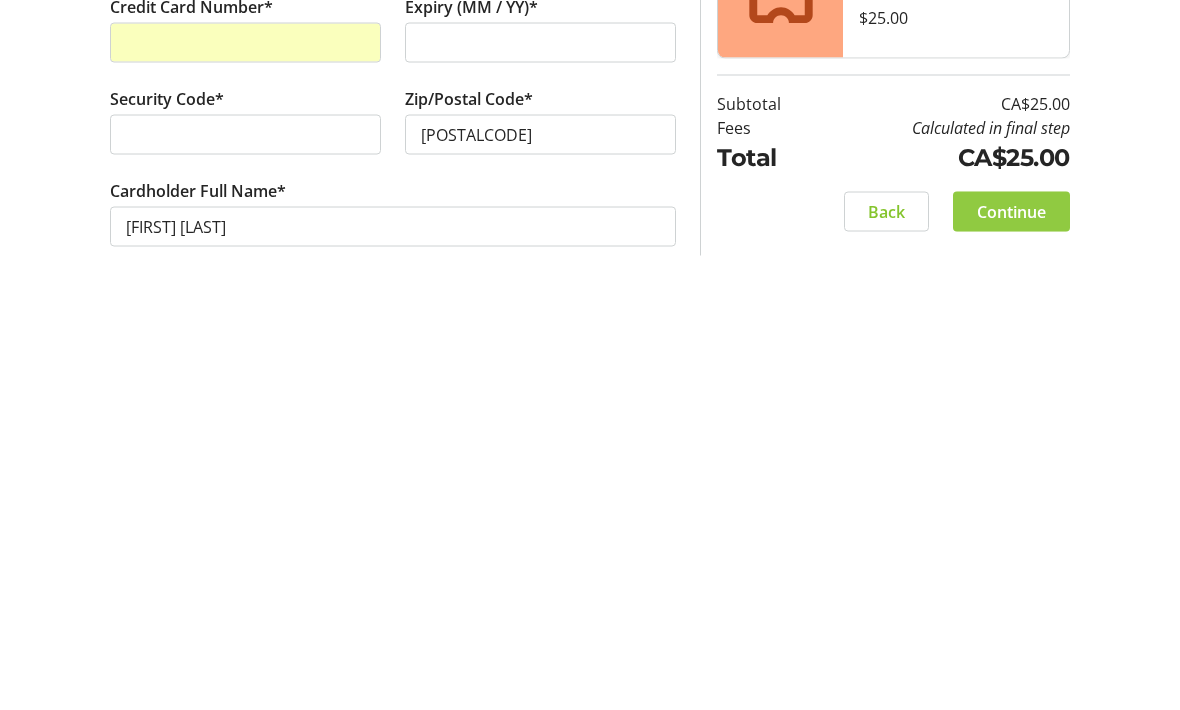 click 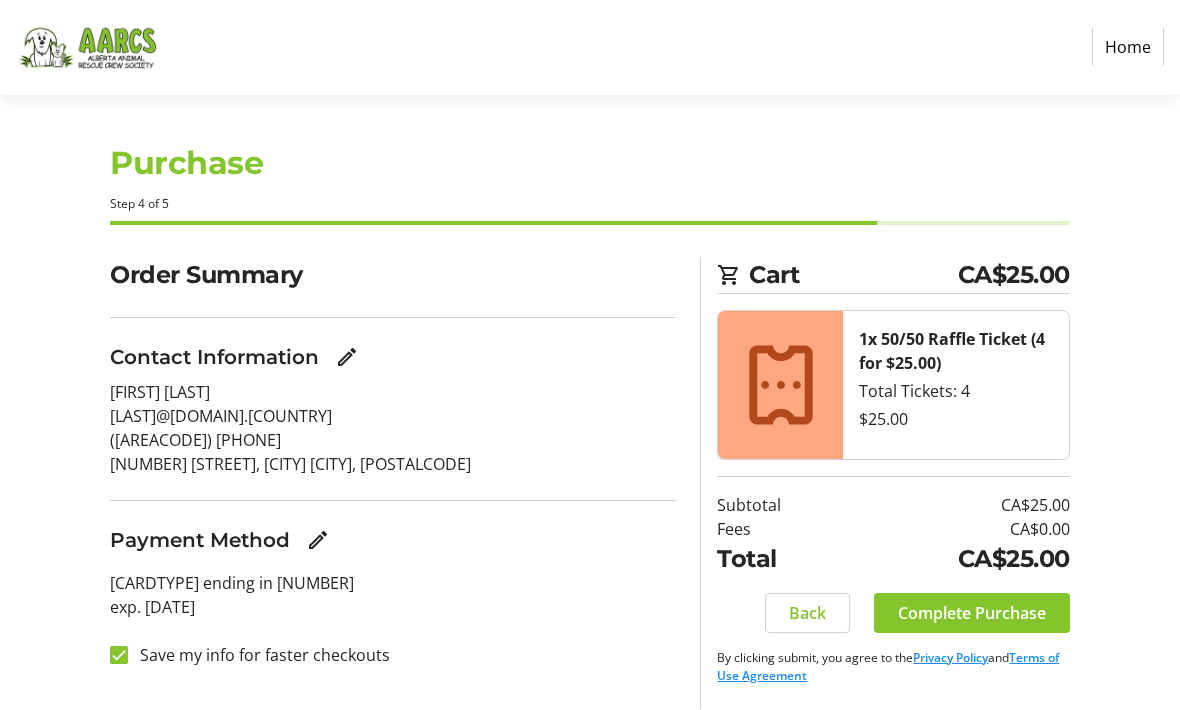 click on "Complete Purchase" 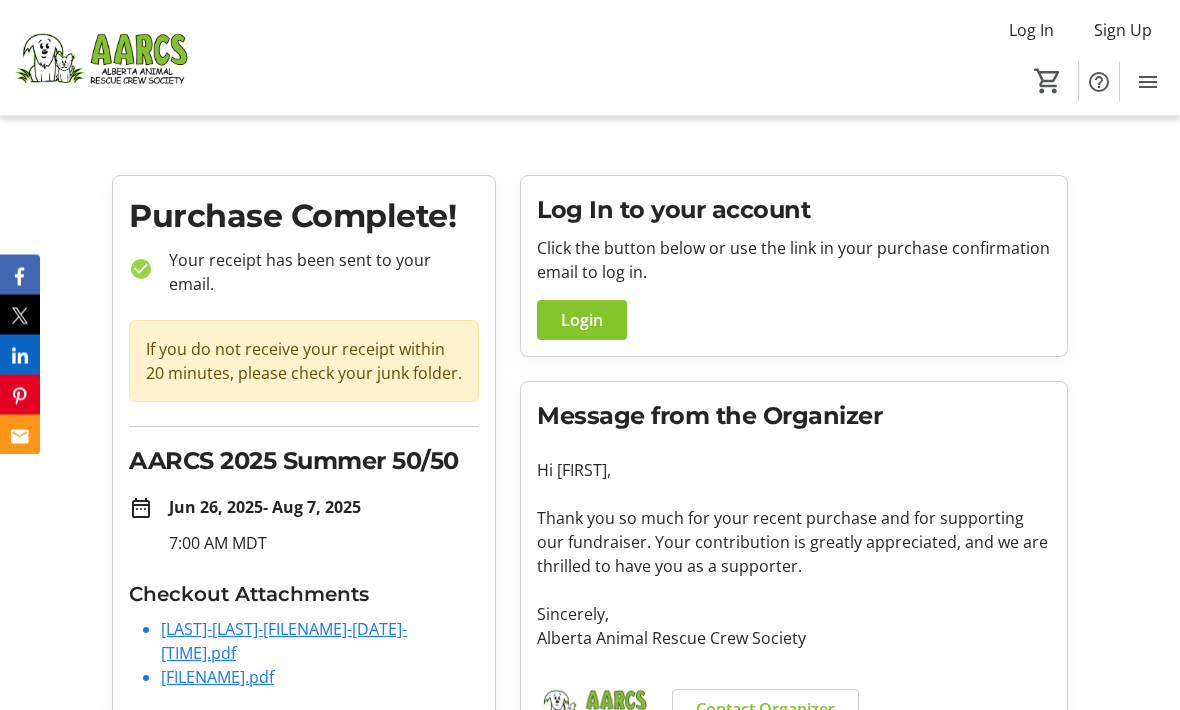 scroll, scrollTop: 6, scrollLeft: 0, axis: vertical 